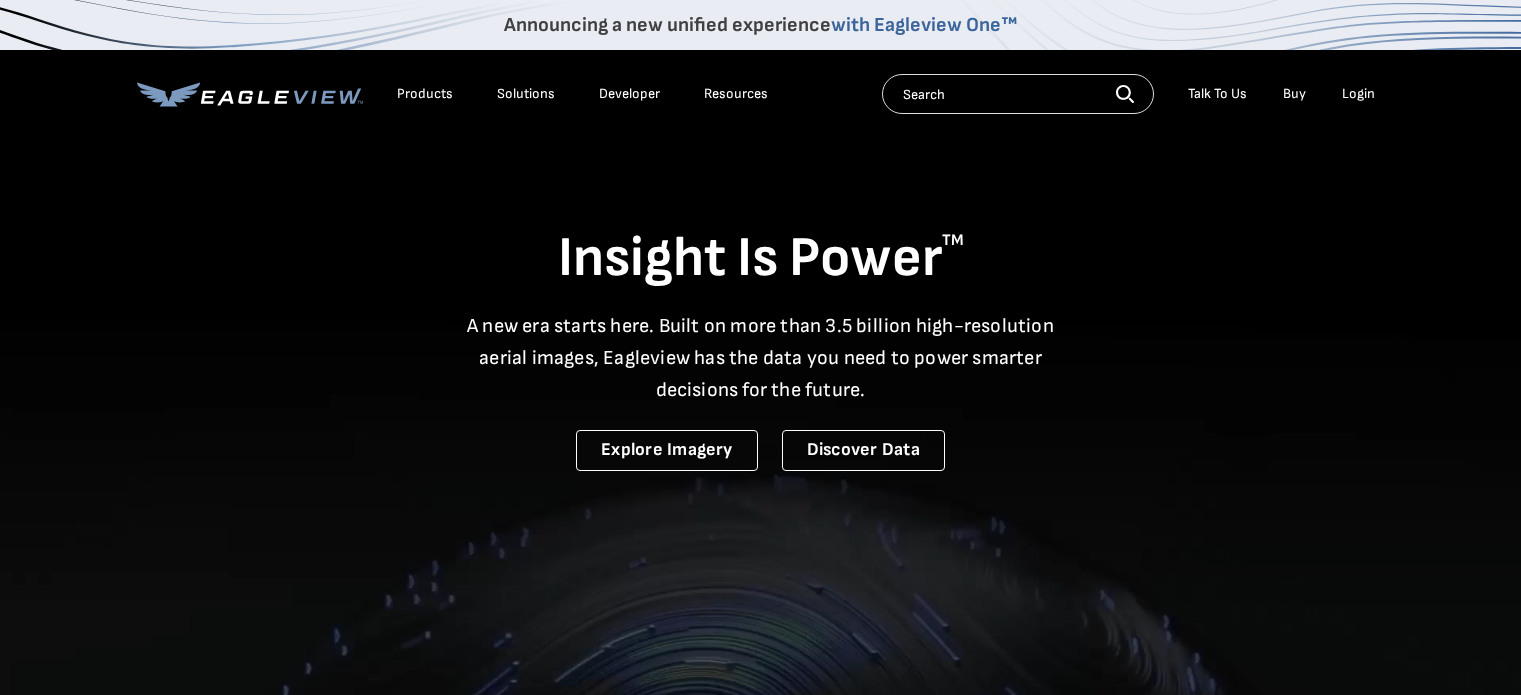scroll, scrollTop: 0, scrollLeft: 0, axis: both 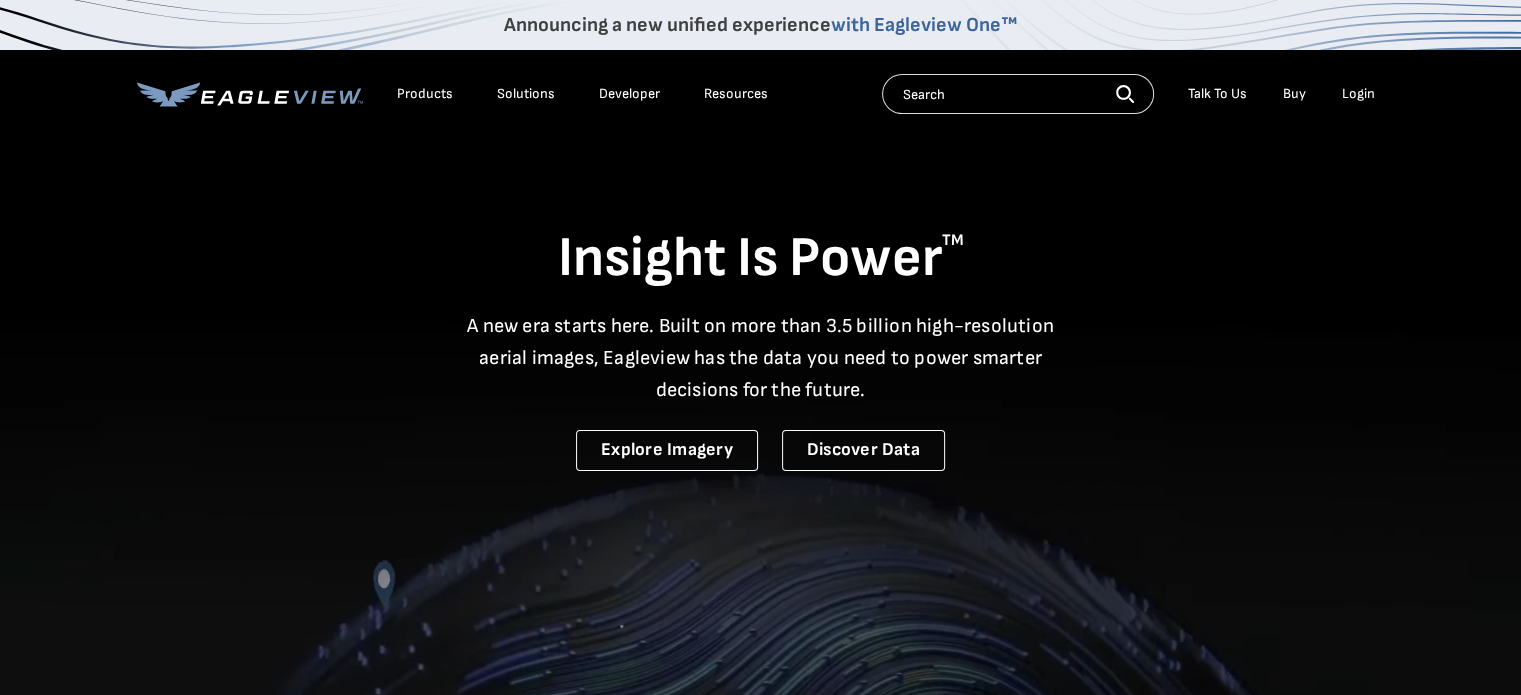click on "Login" at bounding box center (1358, 94) 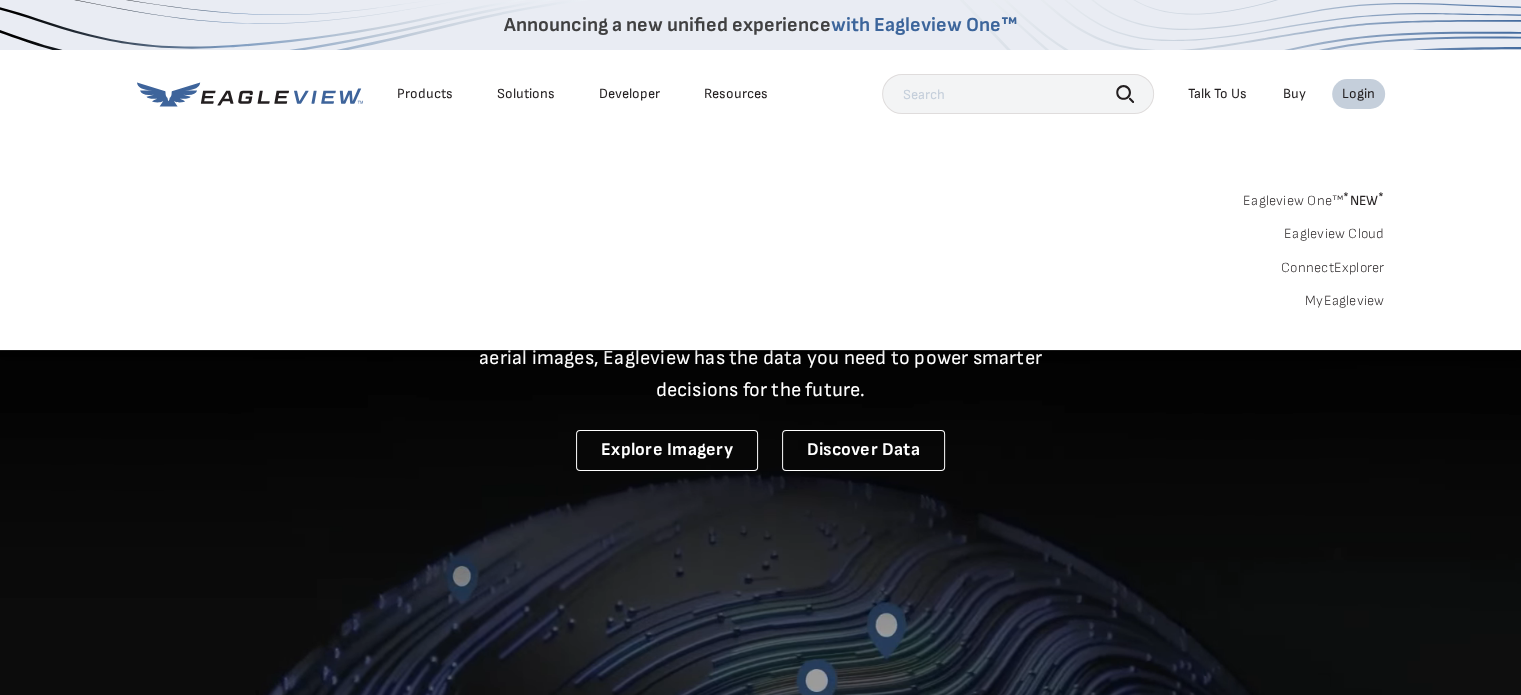 click on "MyEagleview" at bounding box center (1345, 301) 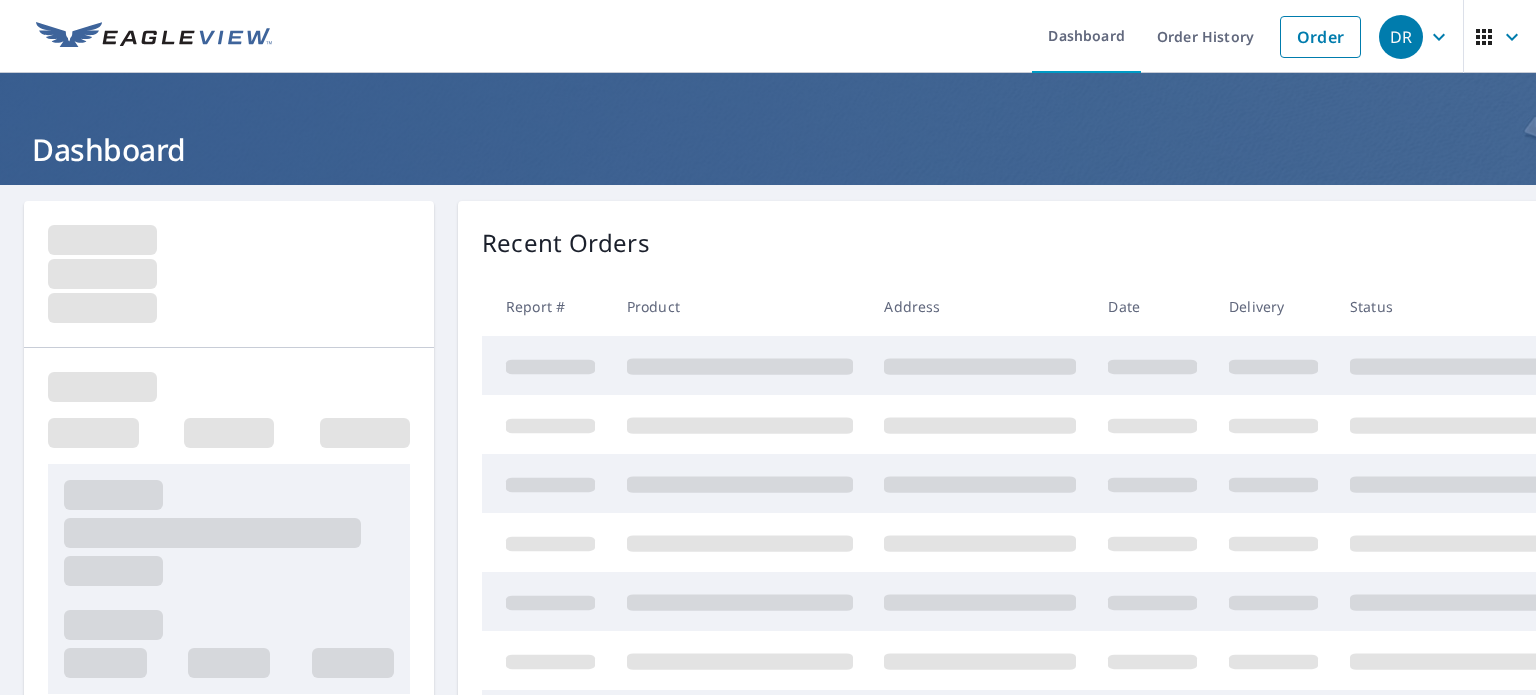 scroll, scrollTop: 0, scrollLeft: 0, axis: both 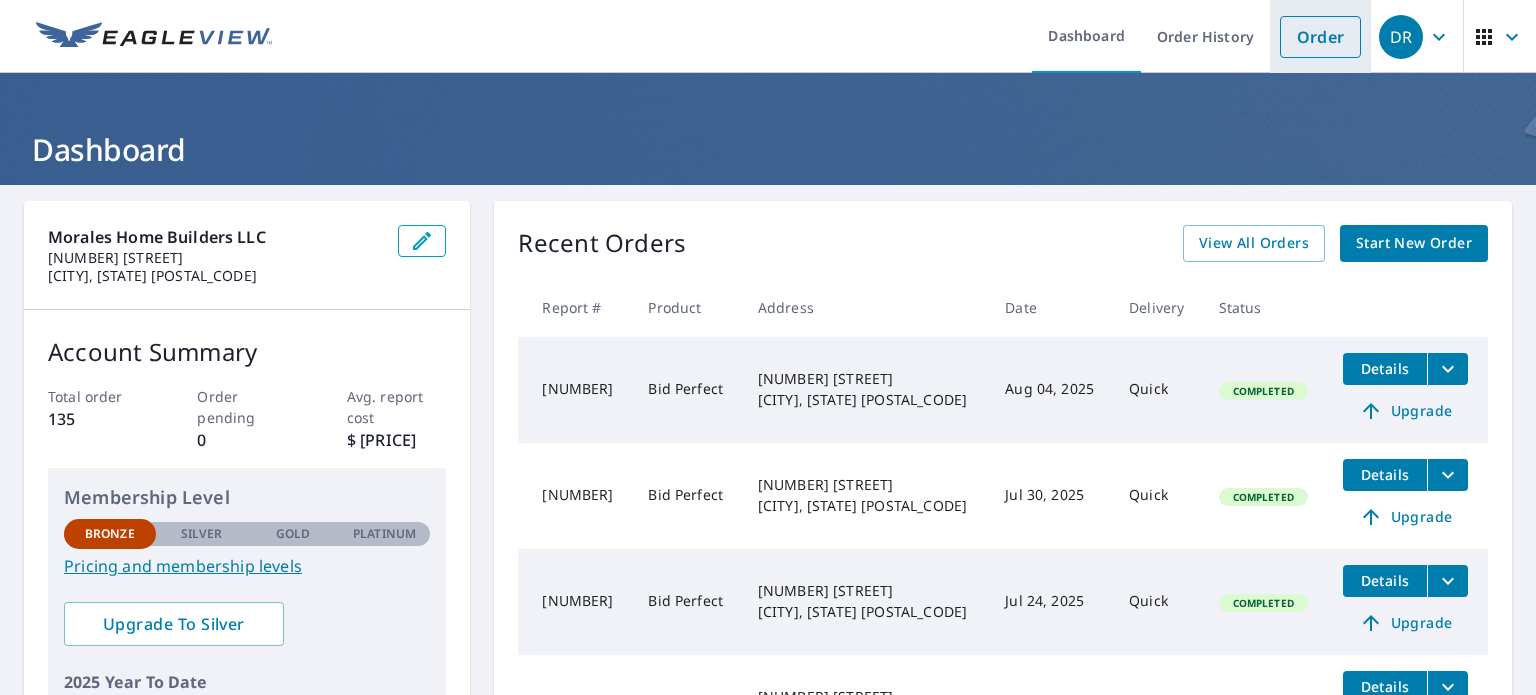 click on "Order" at bounding box center [1320, 37] 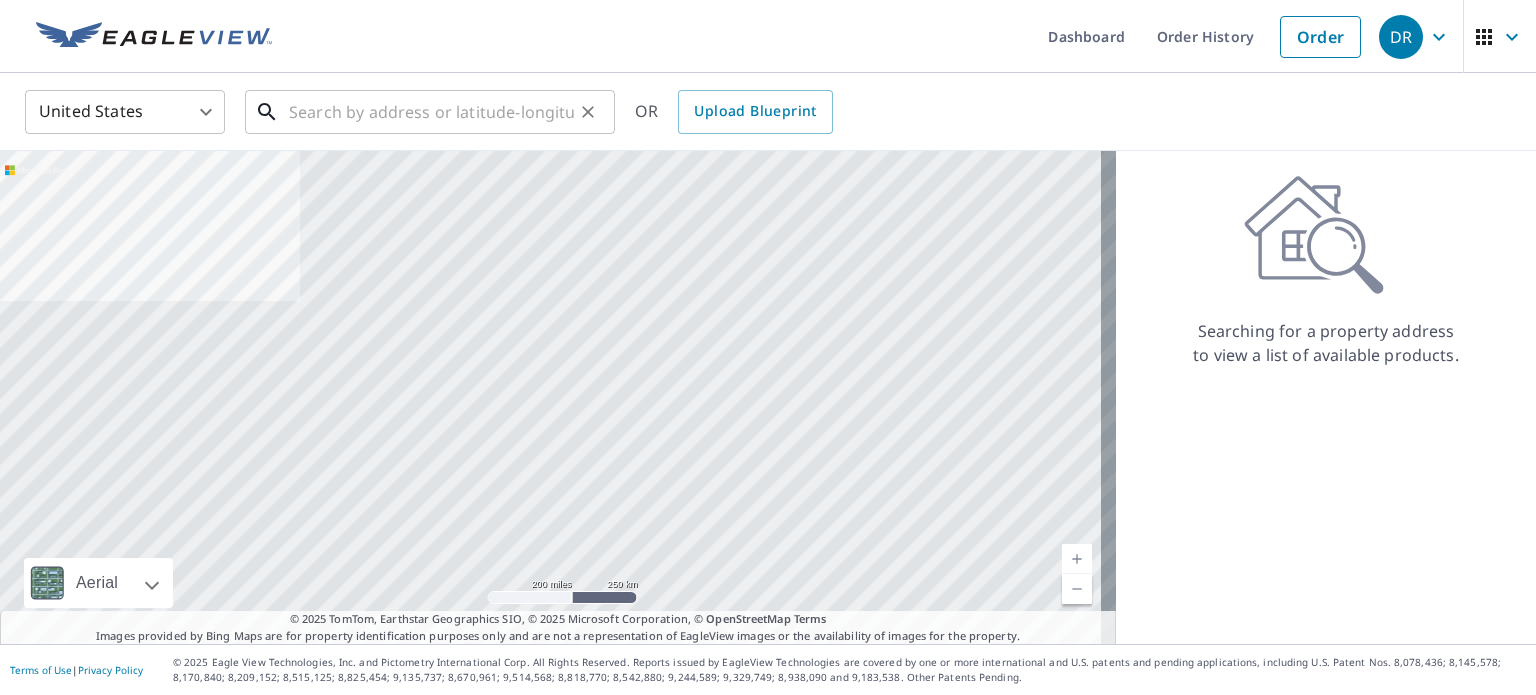 click at bounding box center [431, 112] 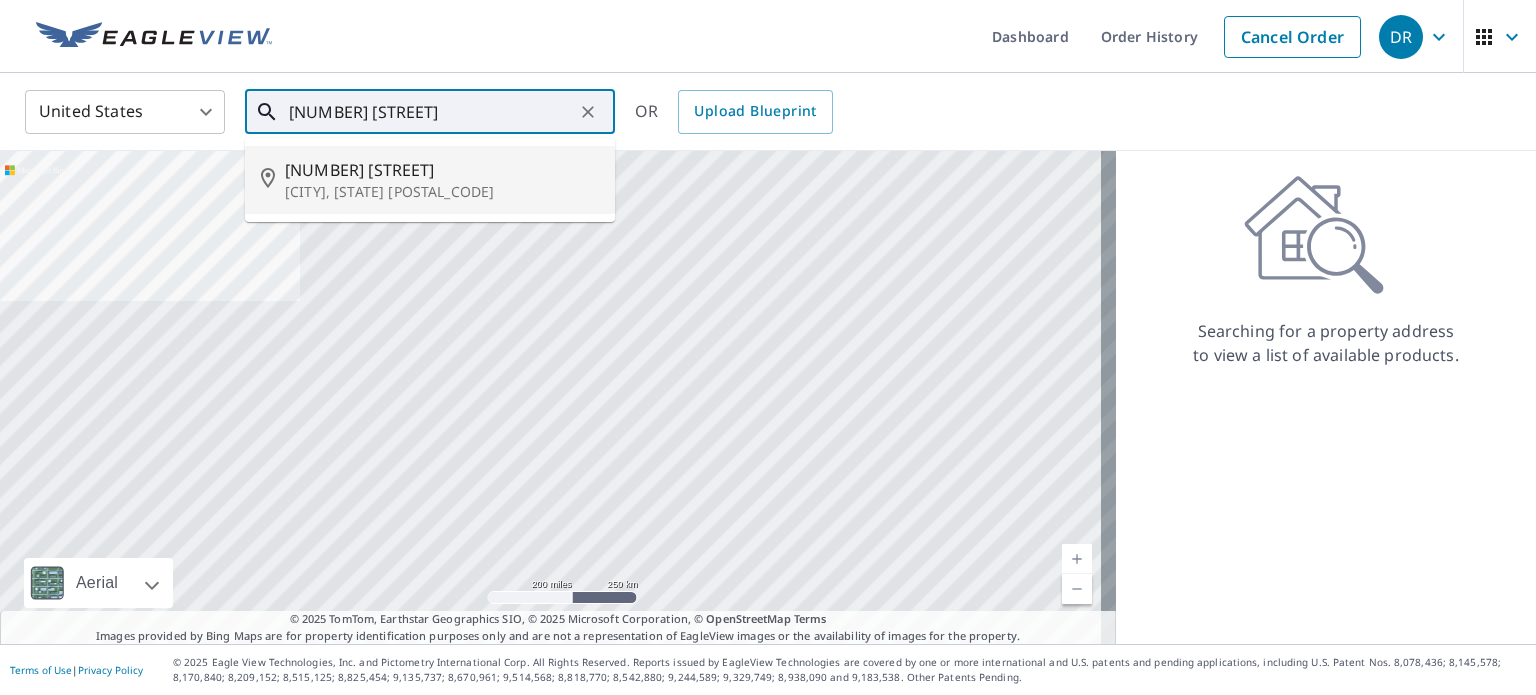 click on "[CITY], [STATE] [POSTAL_CODE]" at bounding box center [442, 192] 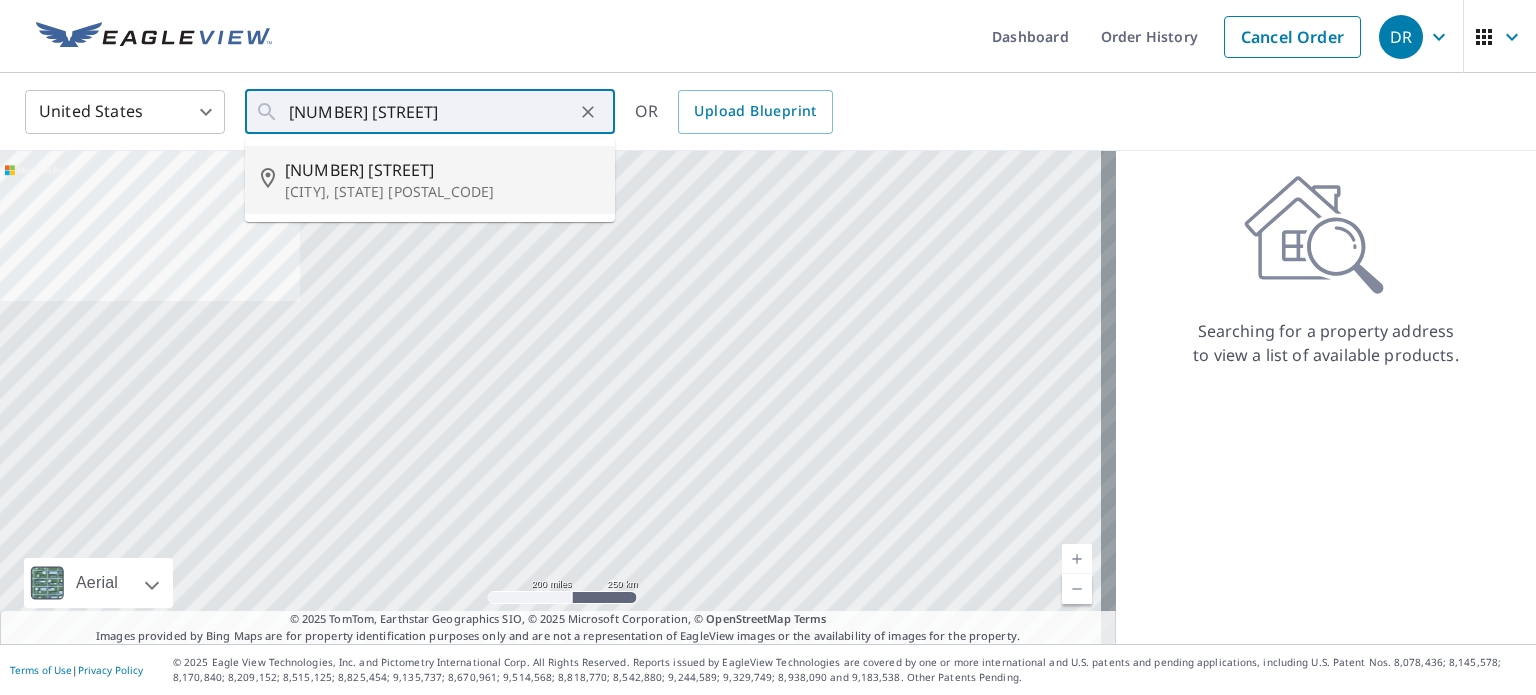 type on "[NUMBER] [STREET] [CITY], [STATE] [POSTAL_CODE]" 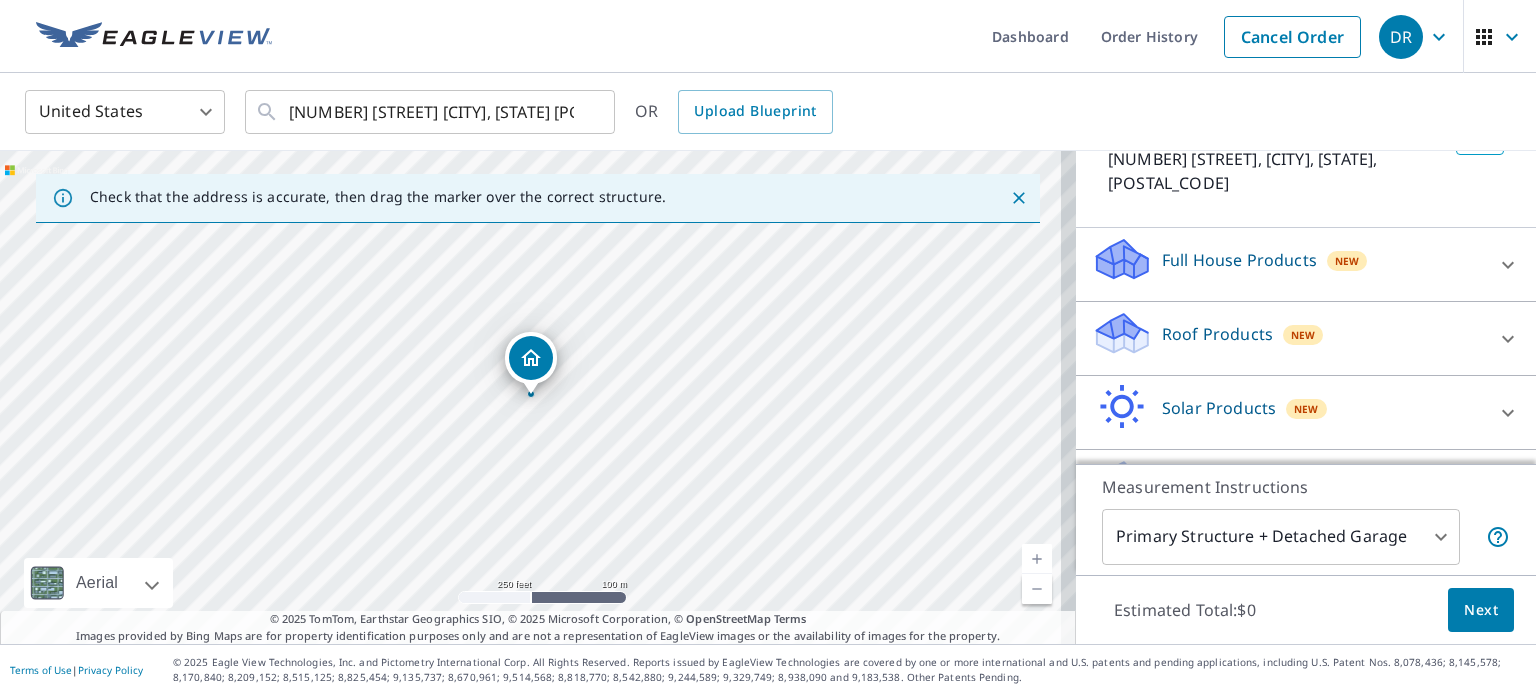 scroll, scrollTop: 163, scrollLeft: 0, axis: vertical 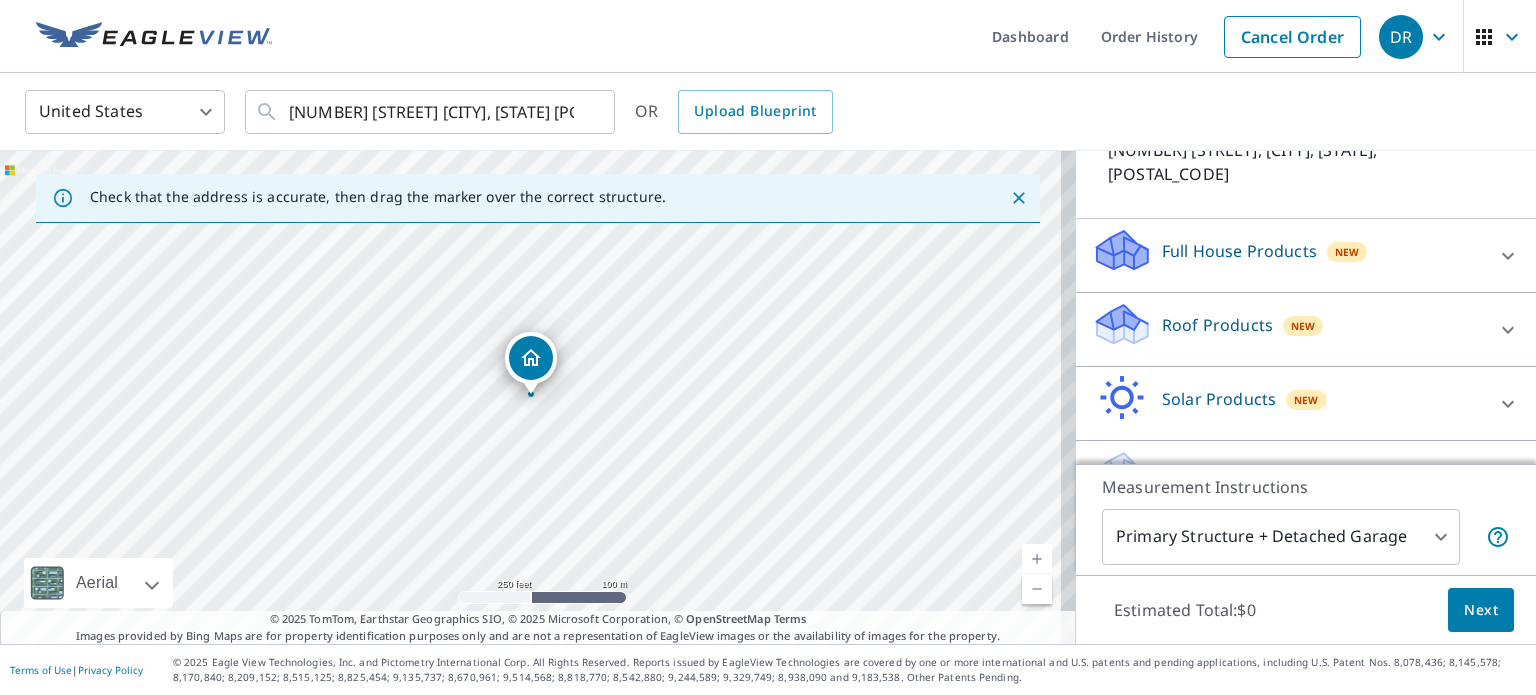 click on "Roof Products New" at bounding box center [1288, 329] 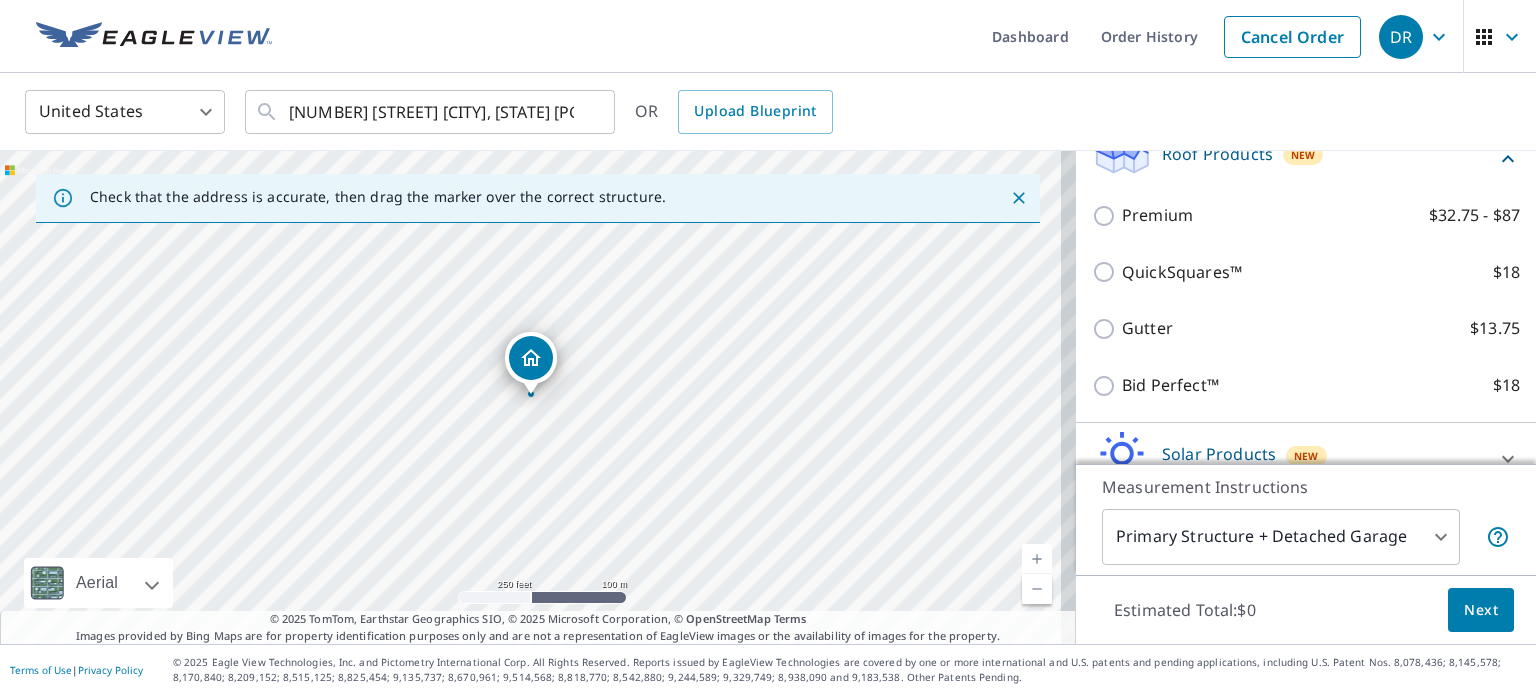 scroll, scrollTop: 340, scrollLeft: 0, axis: vertical 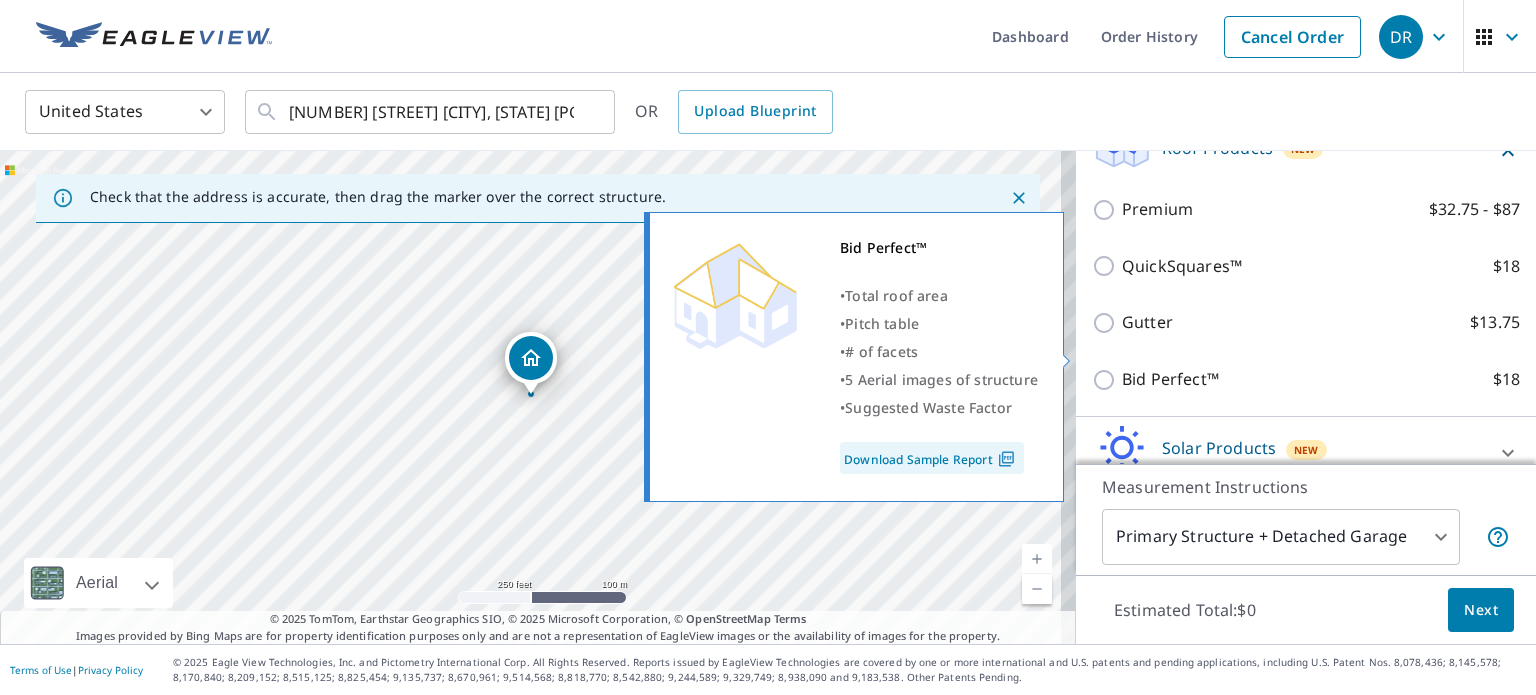 click on "Bid Perfect™ $18" at bounding box center [1107, 380] 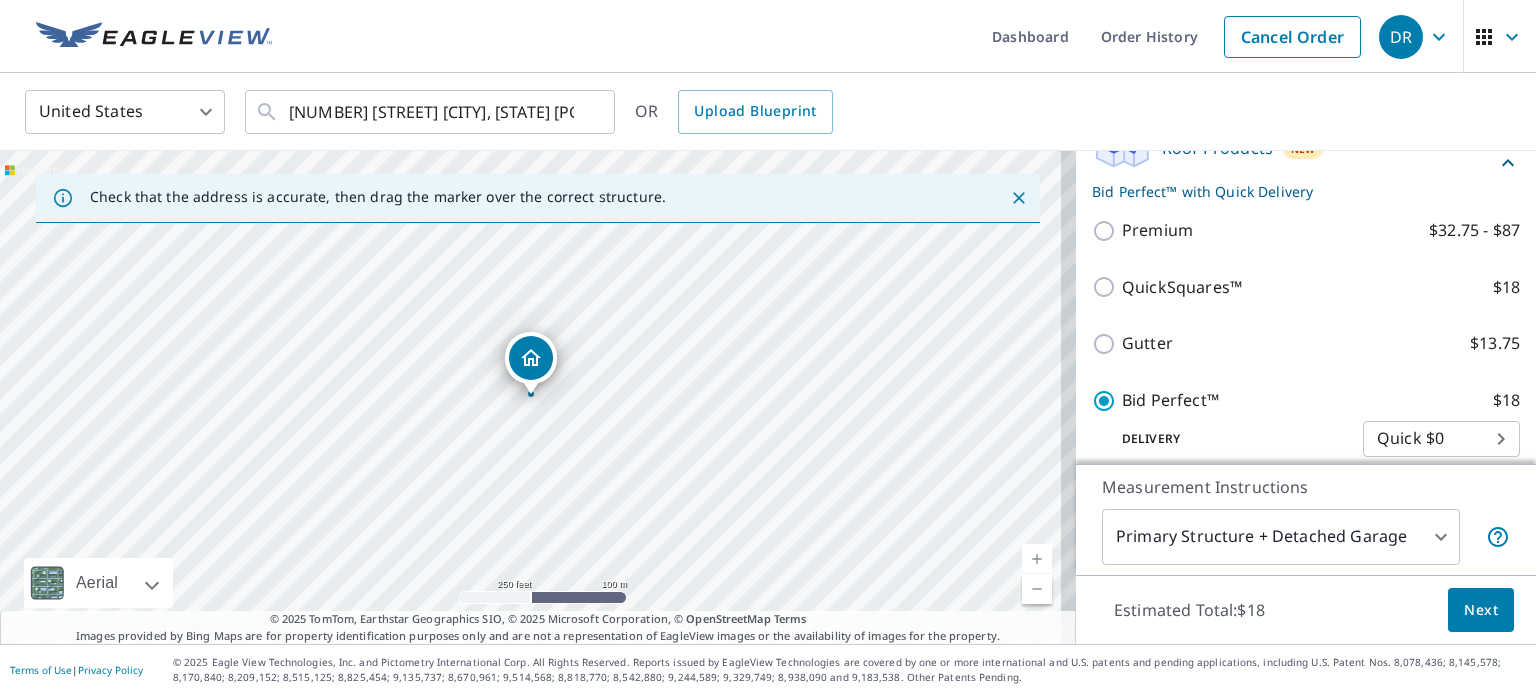 click on "Next" at bounding box center [1481, 610] 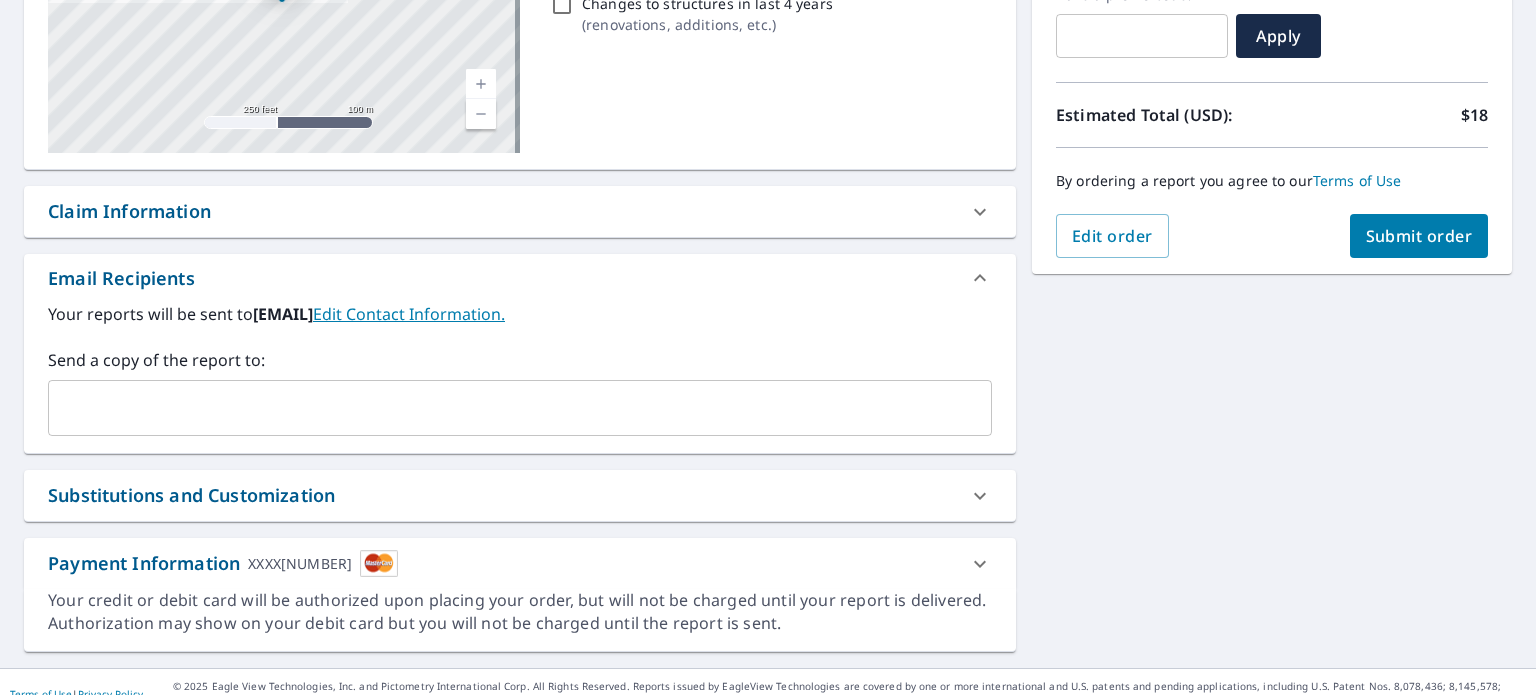 scroll, scrollTop: 386, scrollLeft: 0, axis: vertical 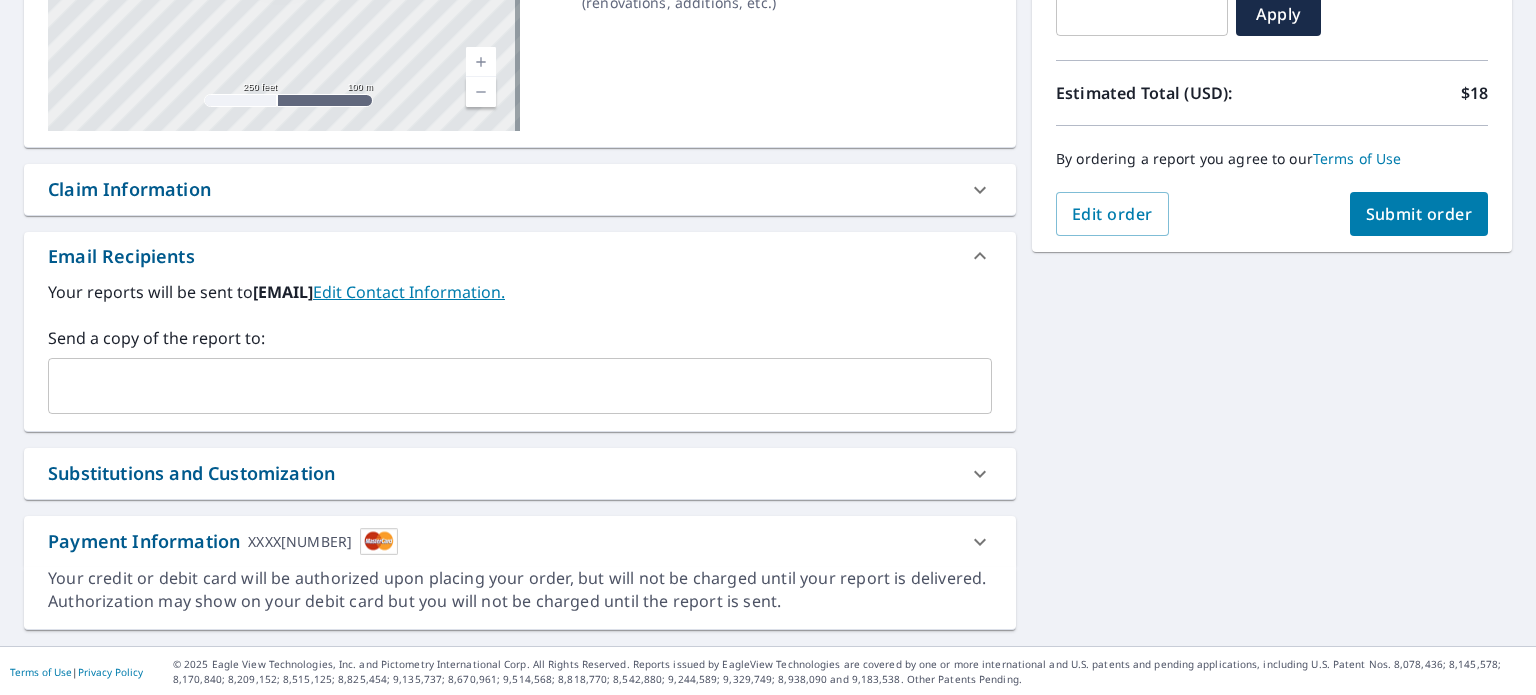 click on "Substitutions and Customization" at bounding box center [502, 473] 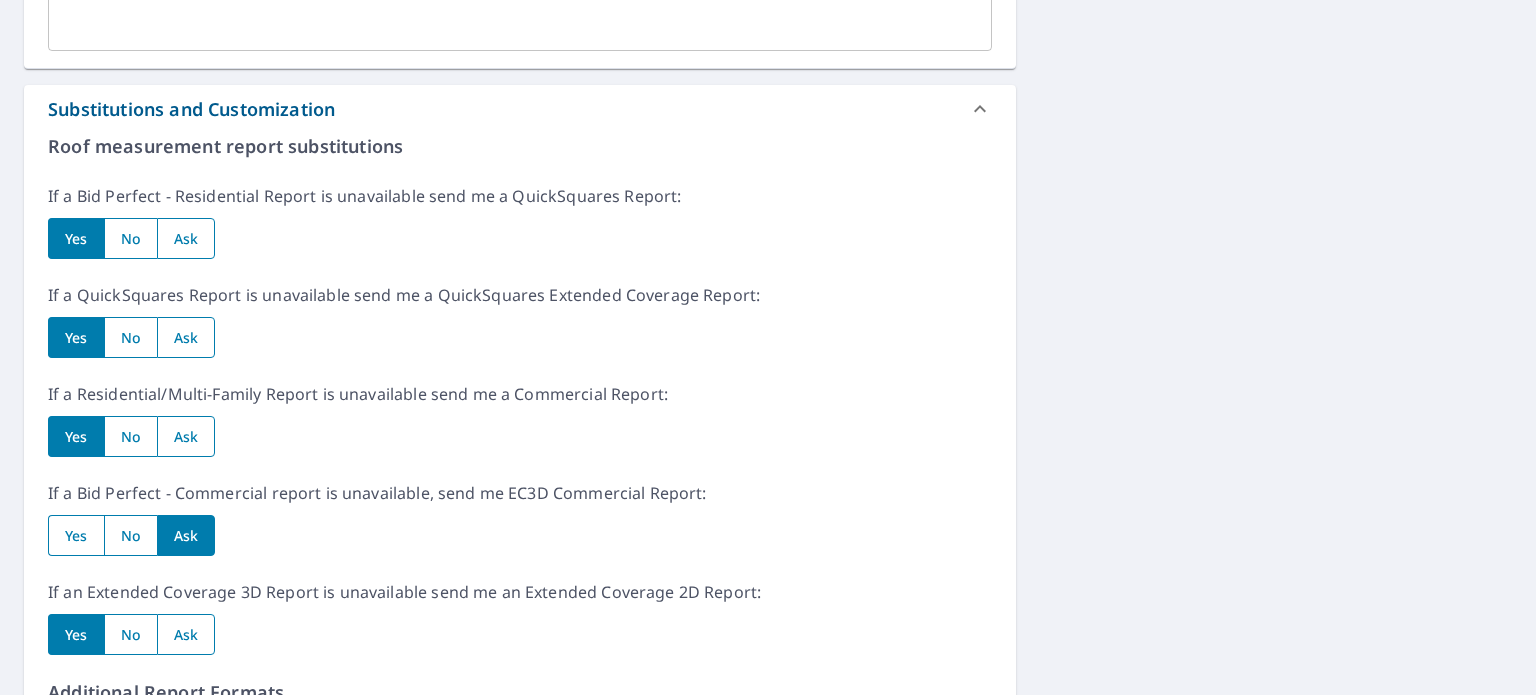 scroll, scrollTop: 751, scrollLeft: 0, axis: vertical 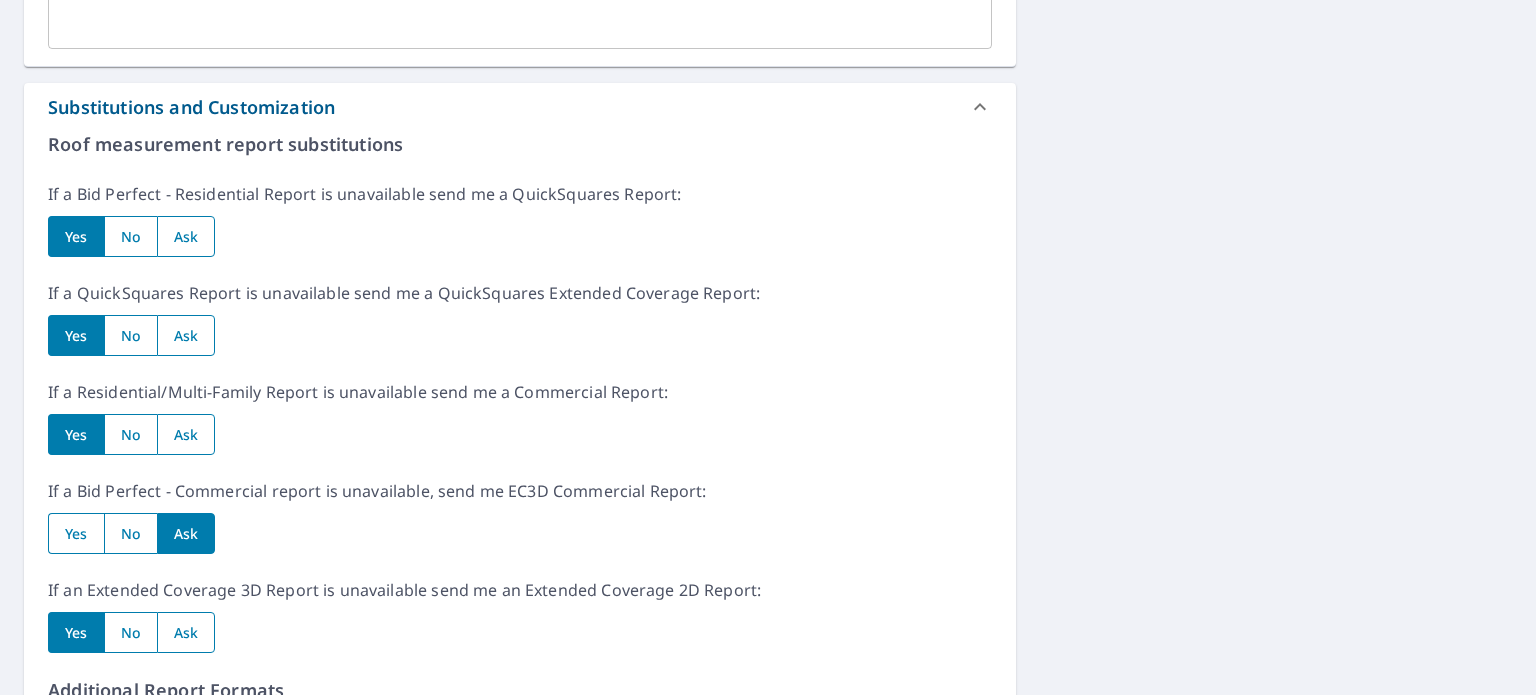 click at bounding box center [186, 632] 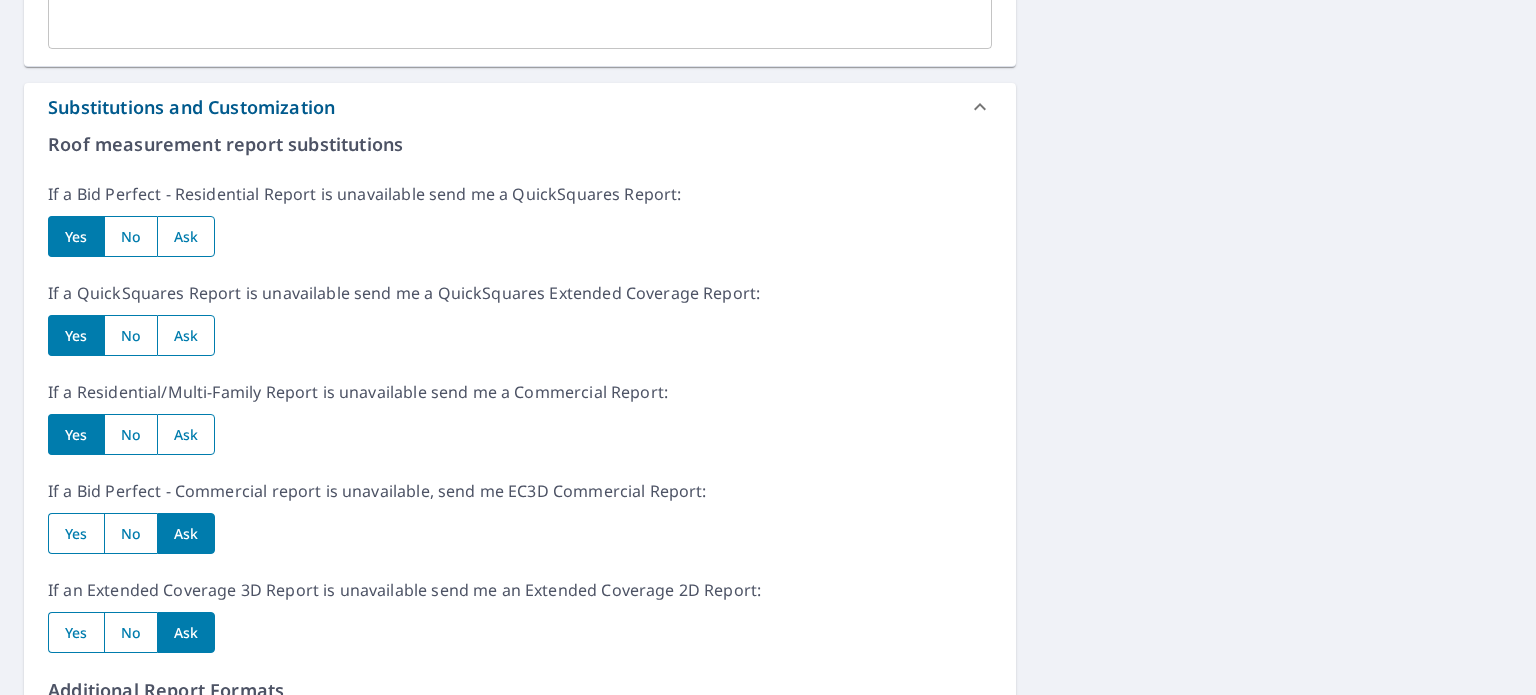 click at bounding box center [186, 434] 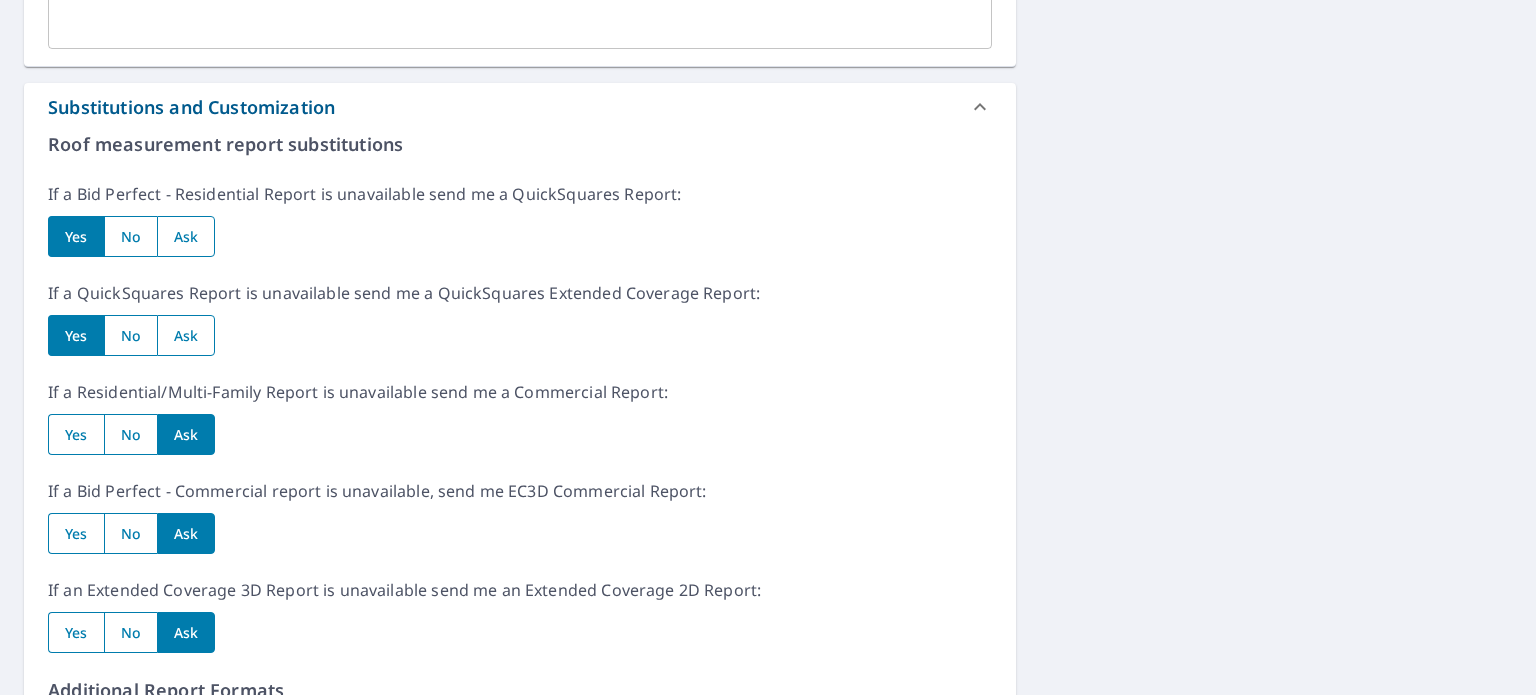 click at bounding box center [186, 335] 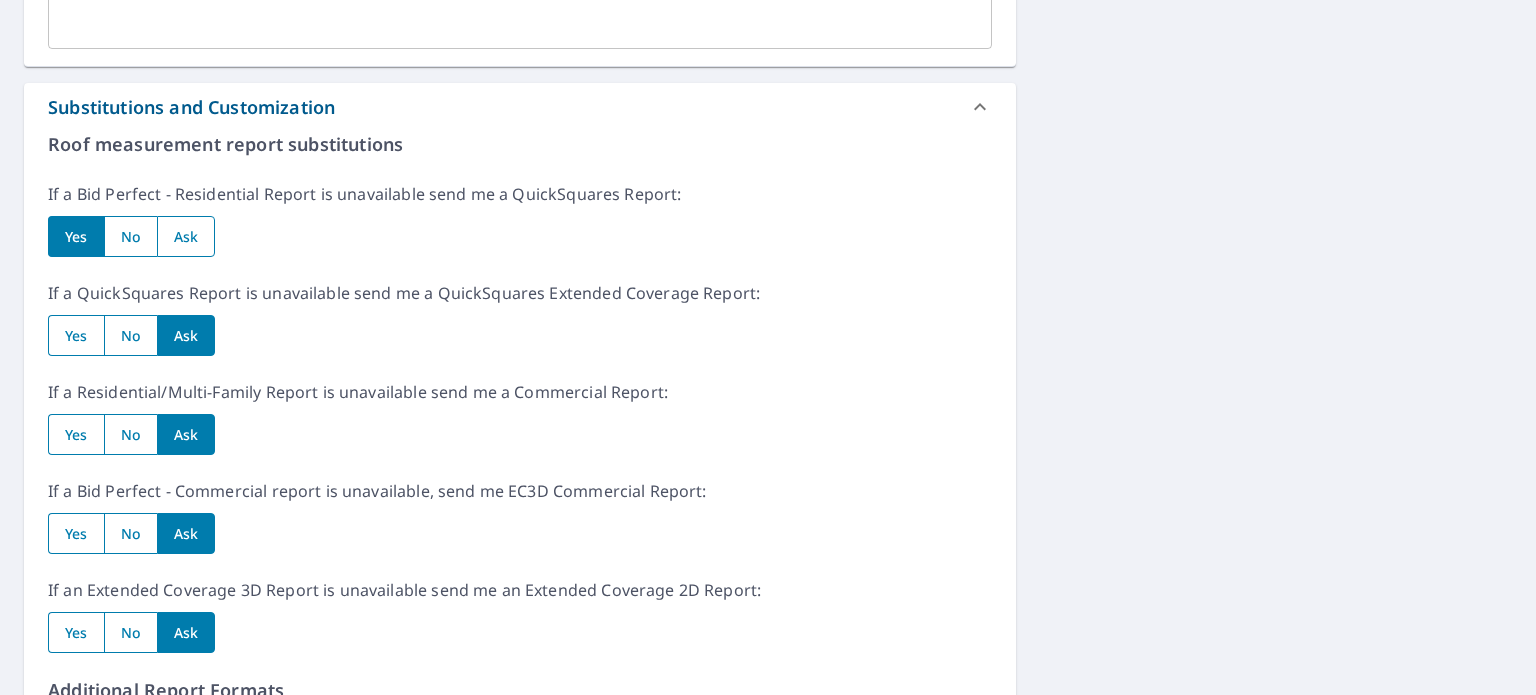 click at bounding box center [186, 236] 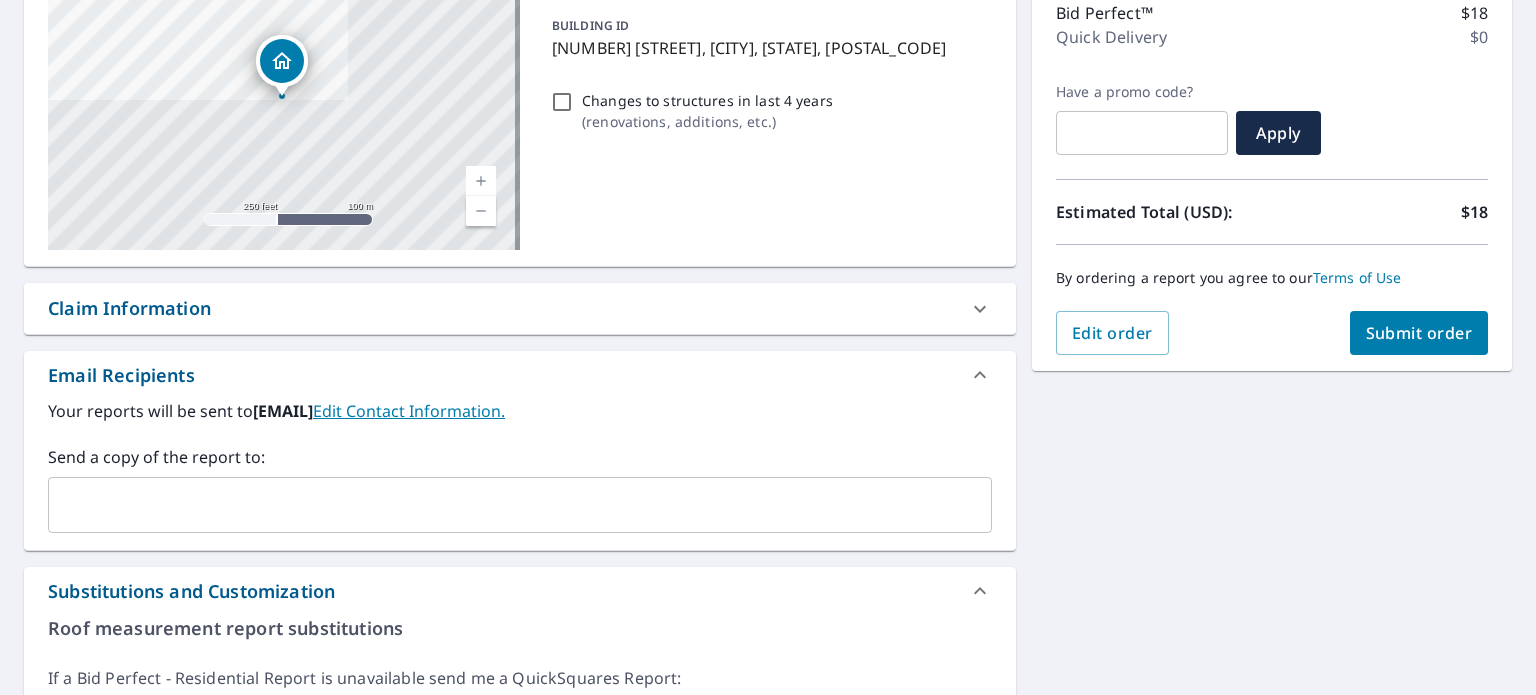 scroll, scrollTop: 259, scrollLeft: 0, axis: vertical 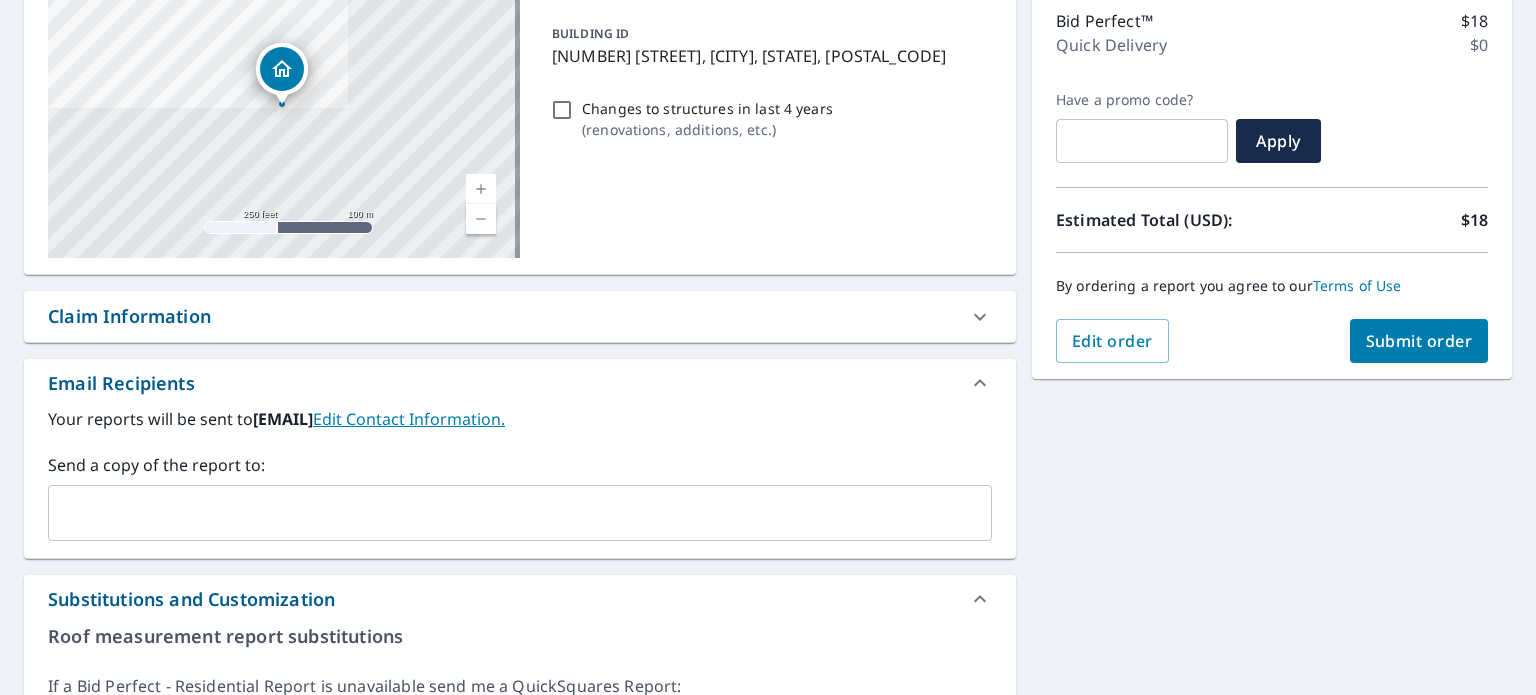 click on "Submit order" at bounding box center (1419, 341) 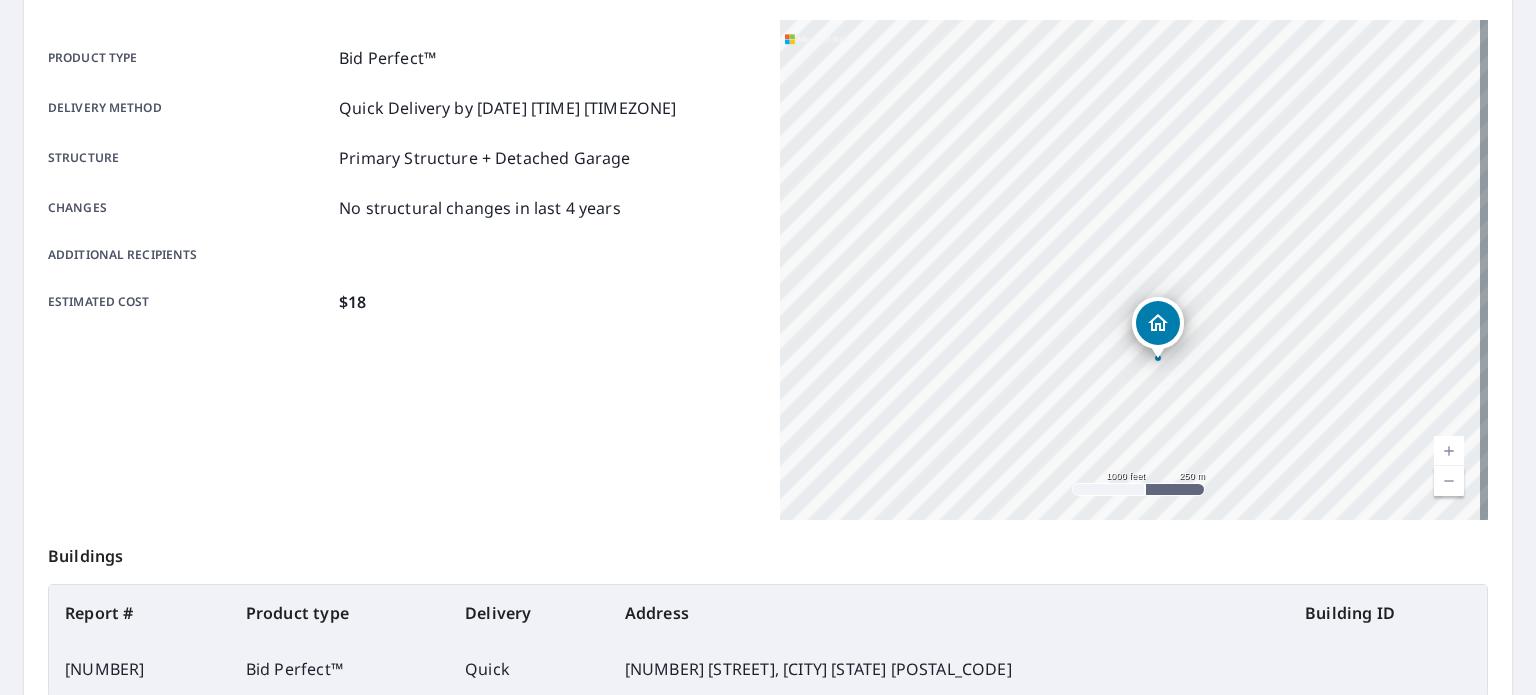 scroll, scrollTop: 0, scrollLeft: 0, axis: both 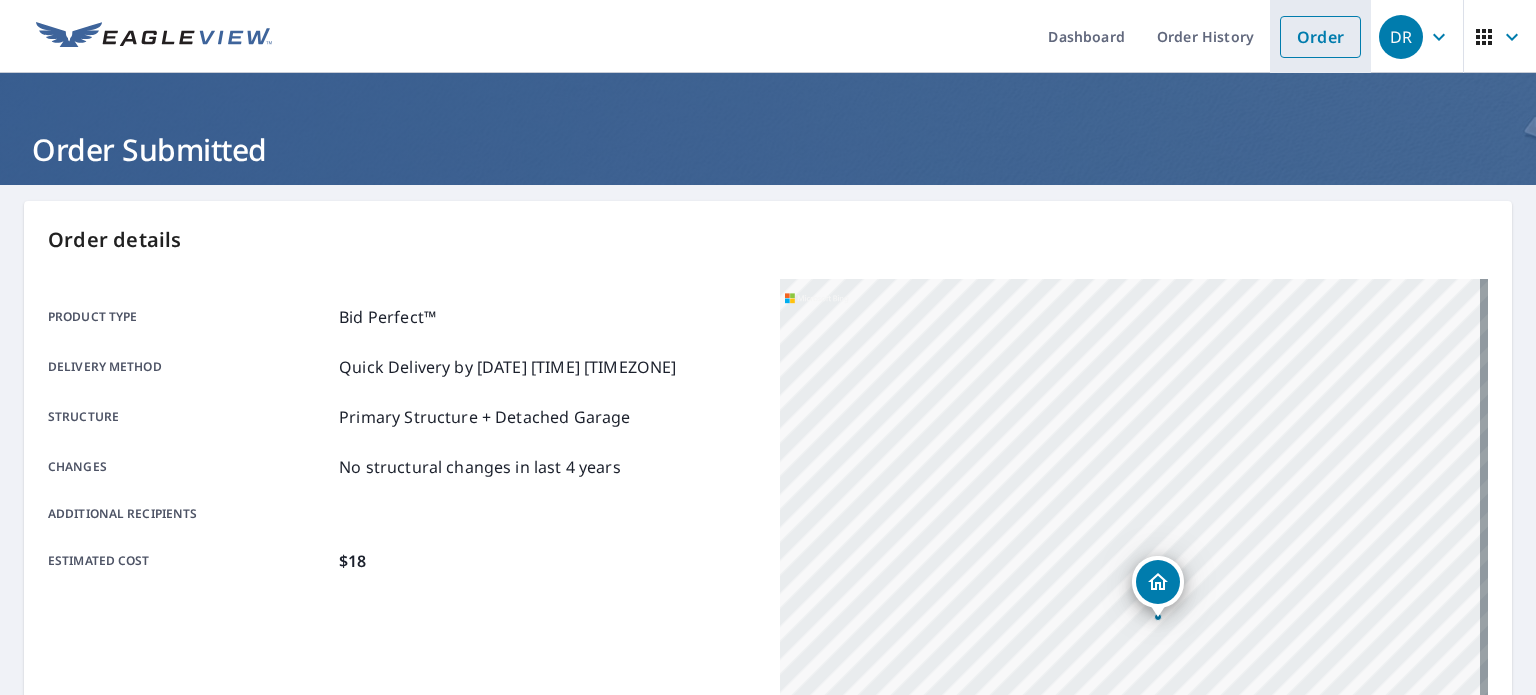 click on "Order" at bounding box center [1320, 37] 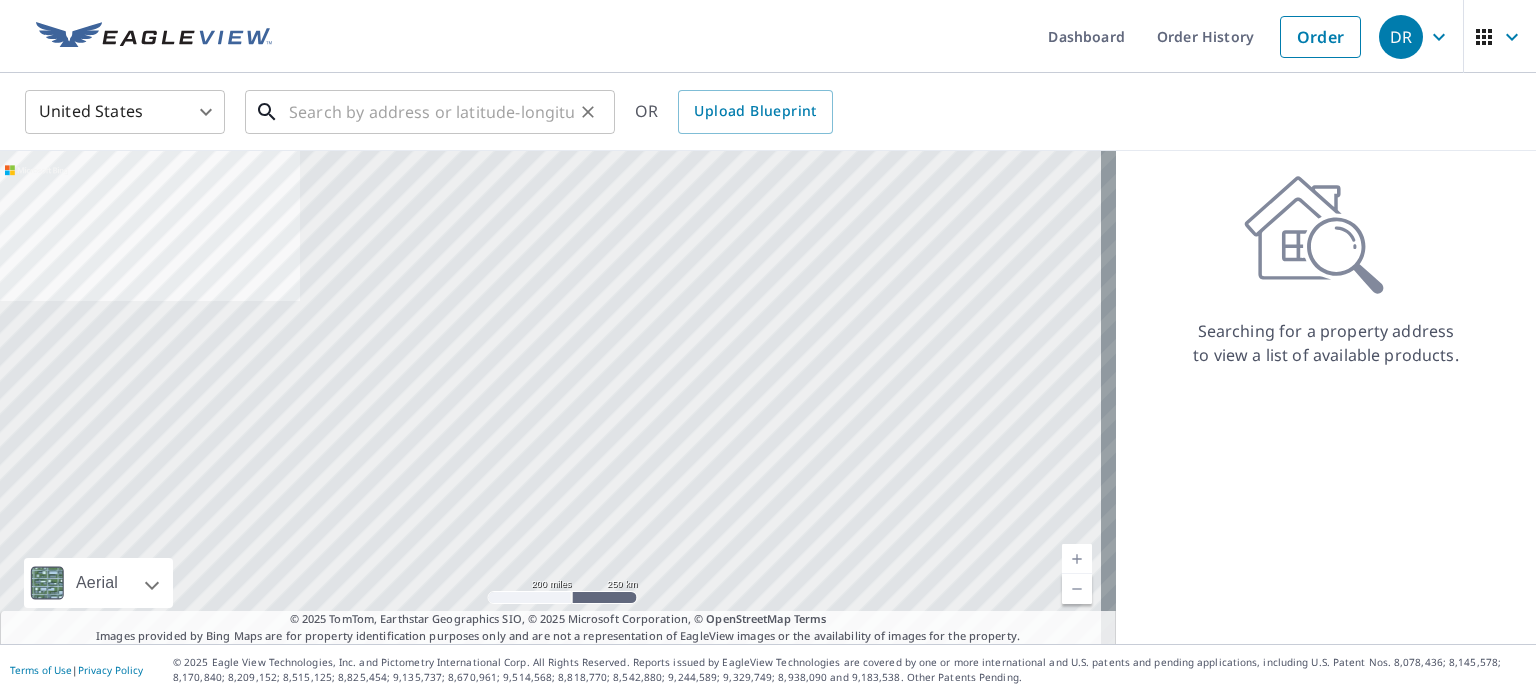 click at bounding box center [431, 112] 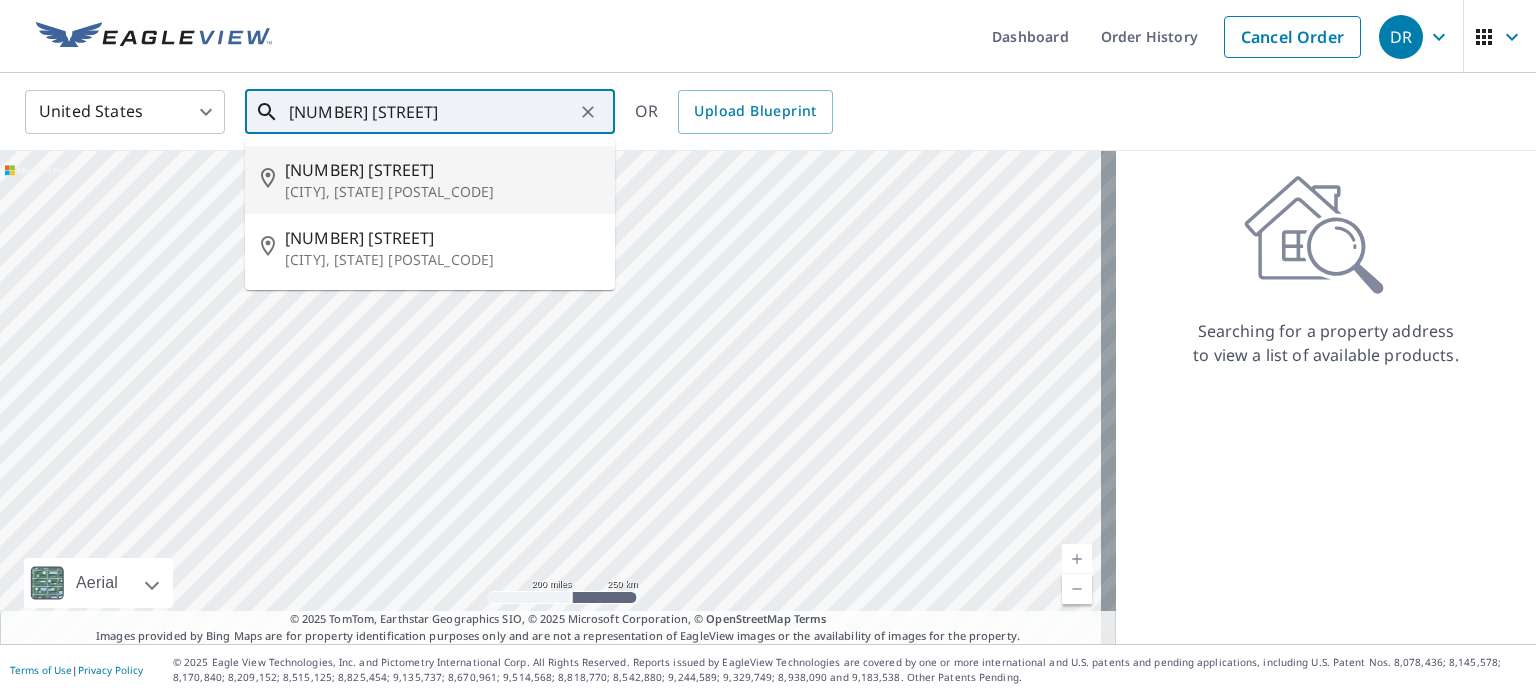 click on "[NUMBER] [STREET]" at bounding box center [442, 170] 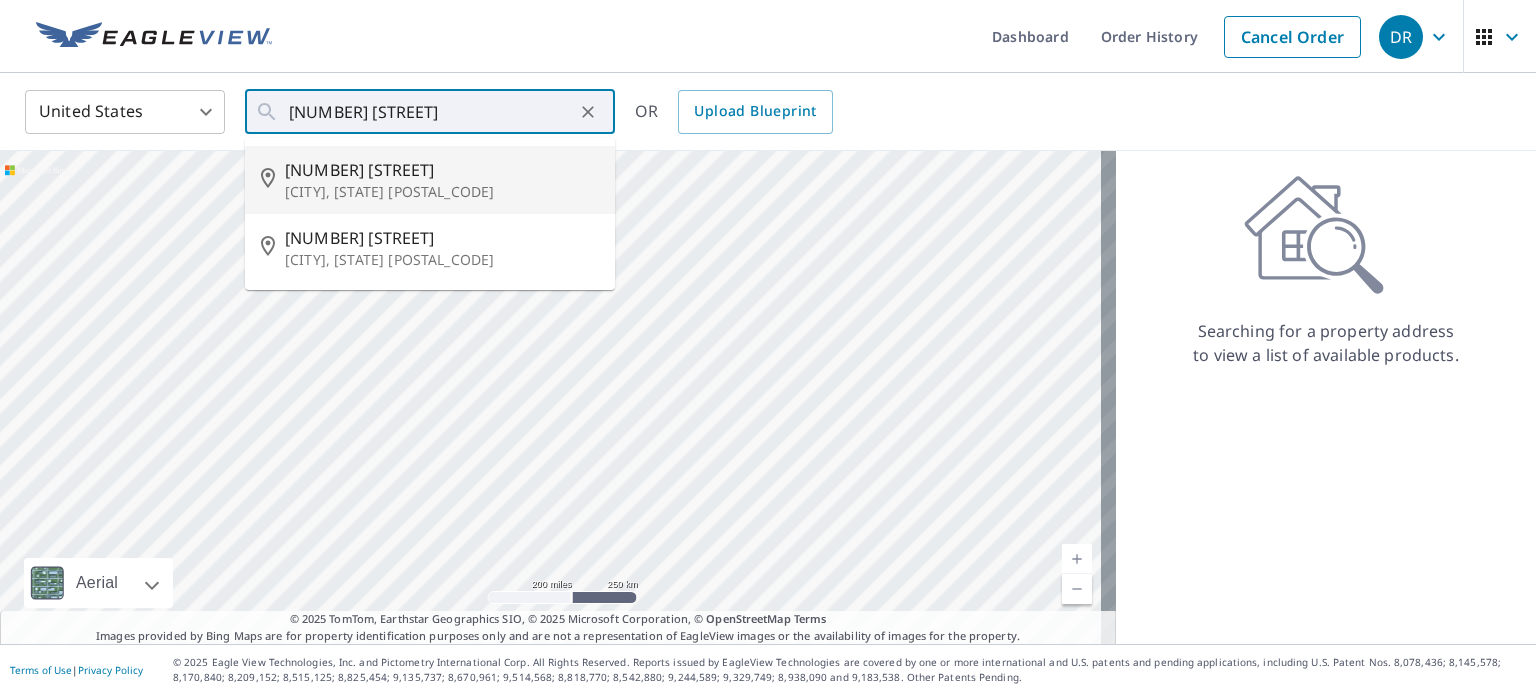 type on "[NUMBER] [STREET] [CITY], [STATE] [POSTAL_CODE]" 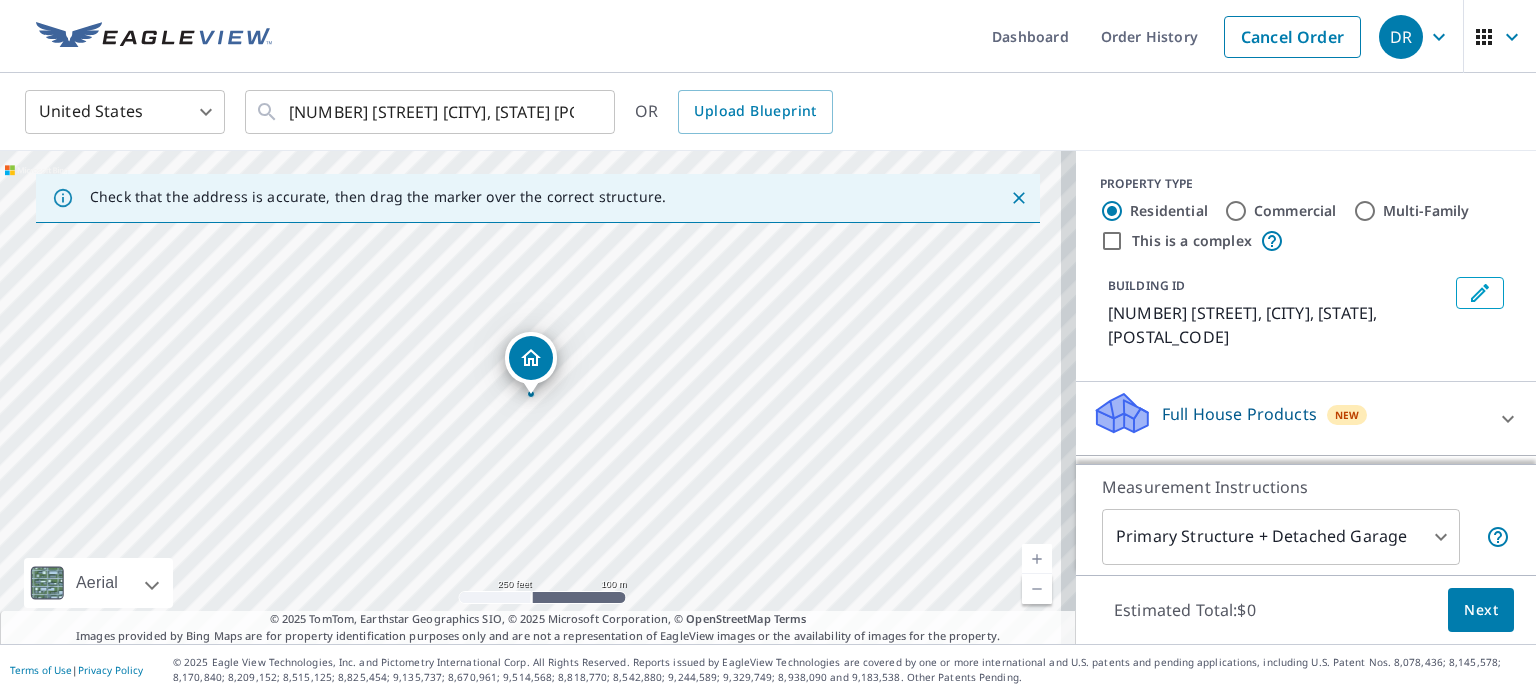 scroll, scrollTop: 188, scrollLeft: 0, axis: vertical 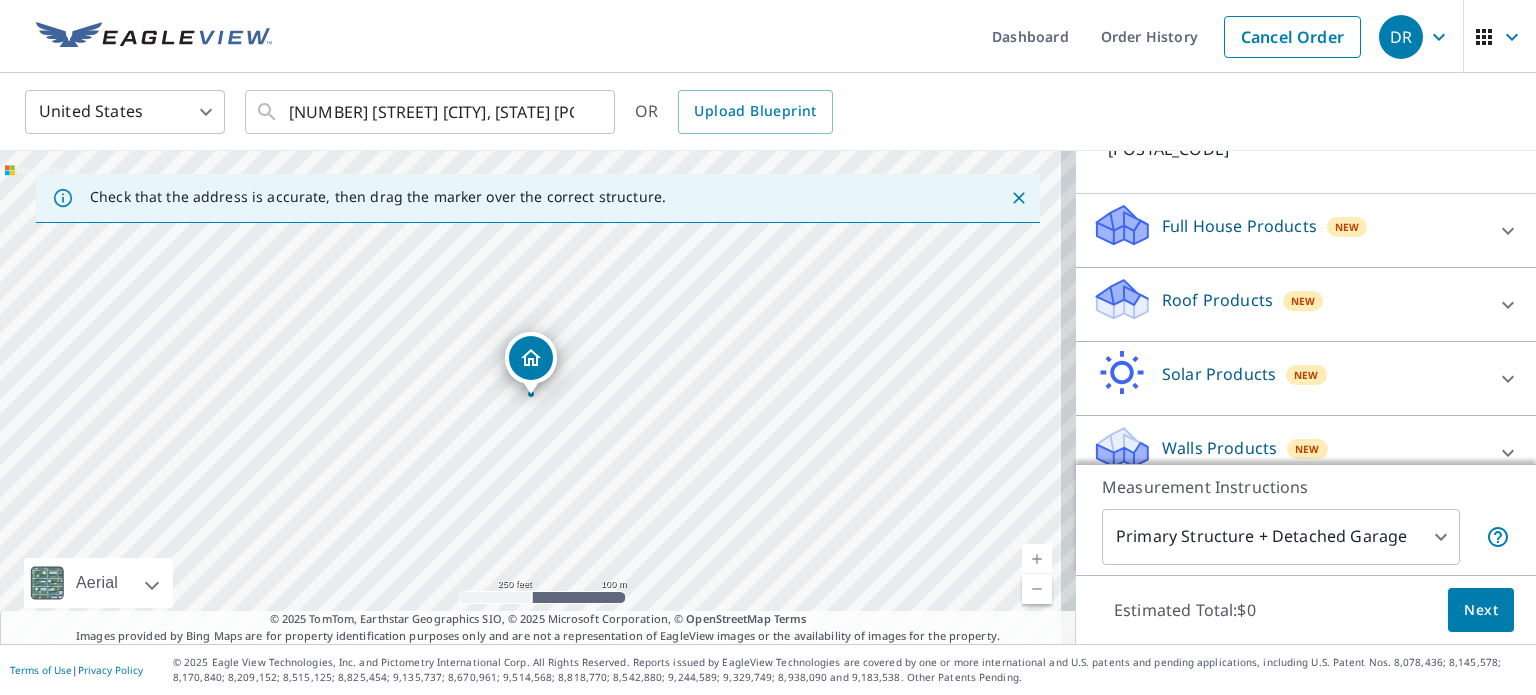 click on "Roof Products New" at bounding box center (1288, 304) 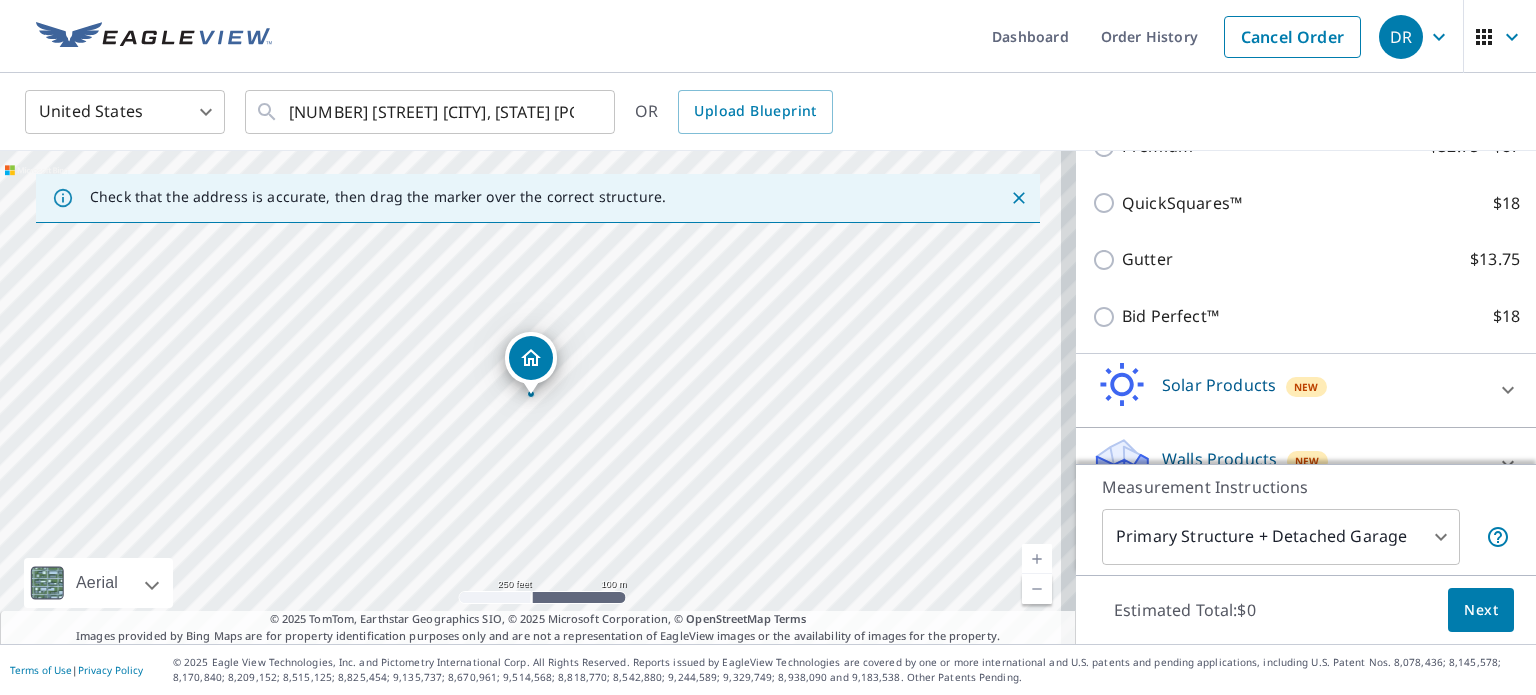 scroll, scrollTop: 414, scrollLeft: 0, axis: vertical 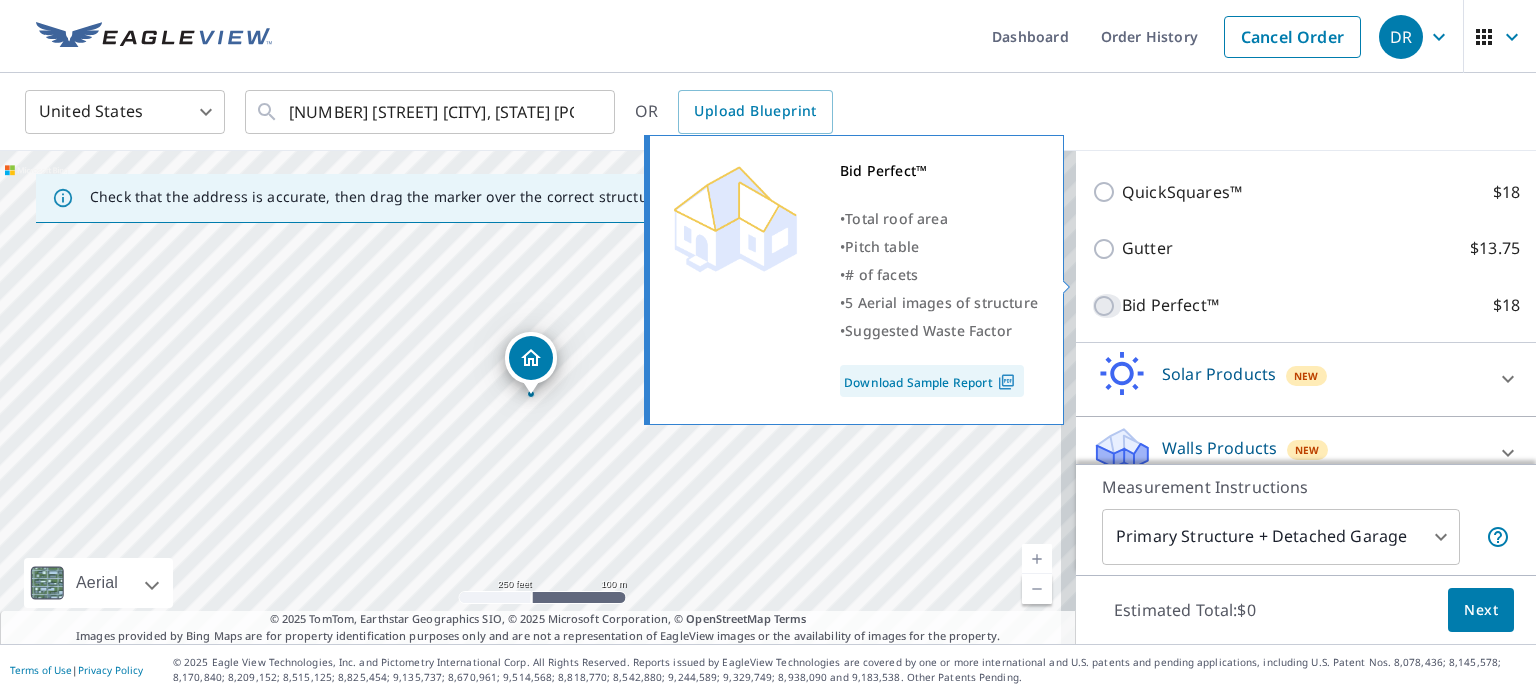 click on "Bid Perfect™ $18" at bounding box center [1107, 306] 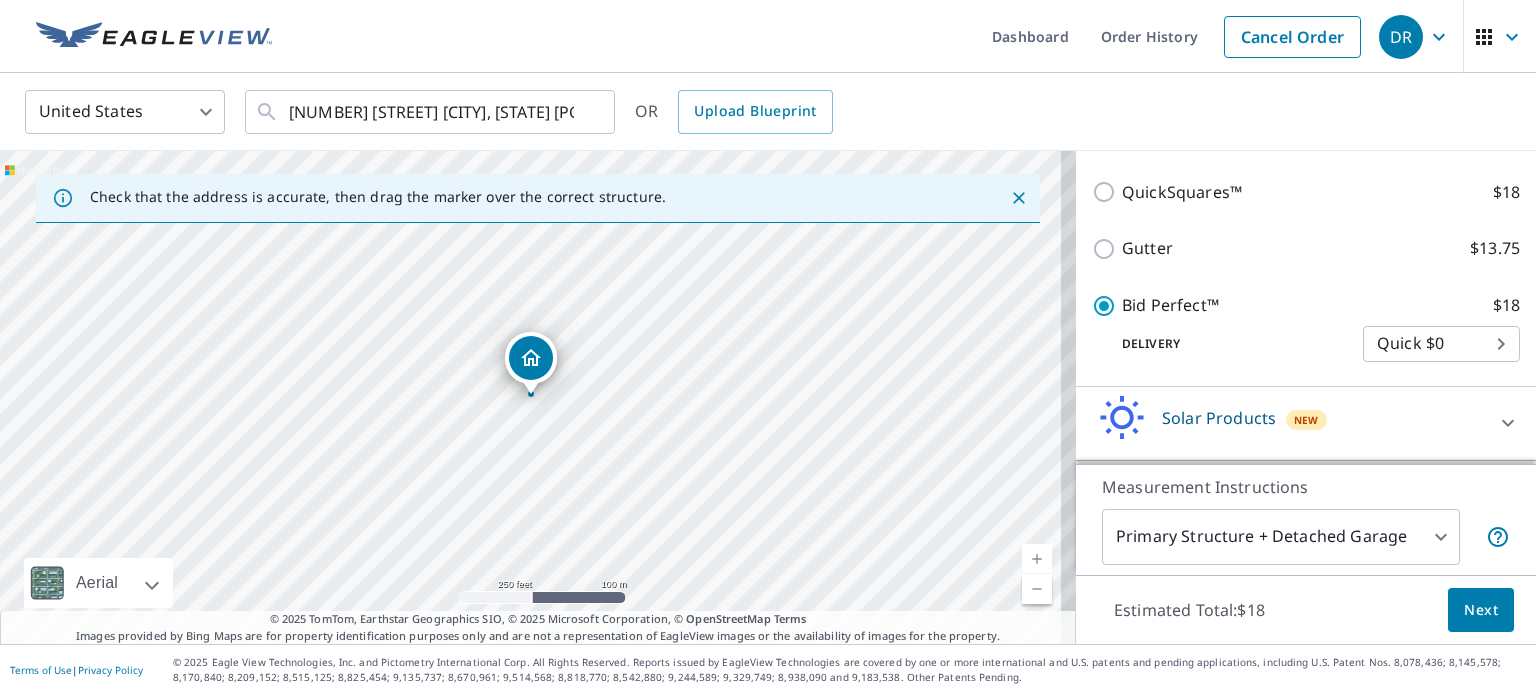 click on "Next" at bounding box center (1481, 610) 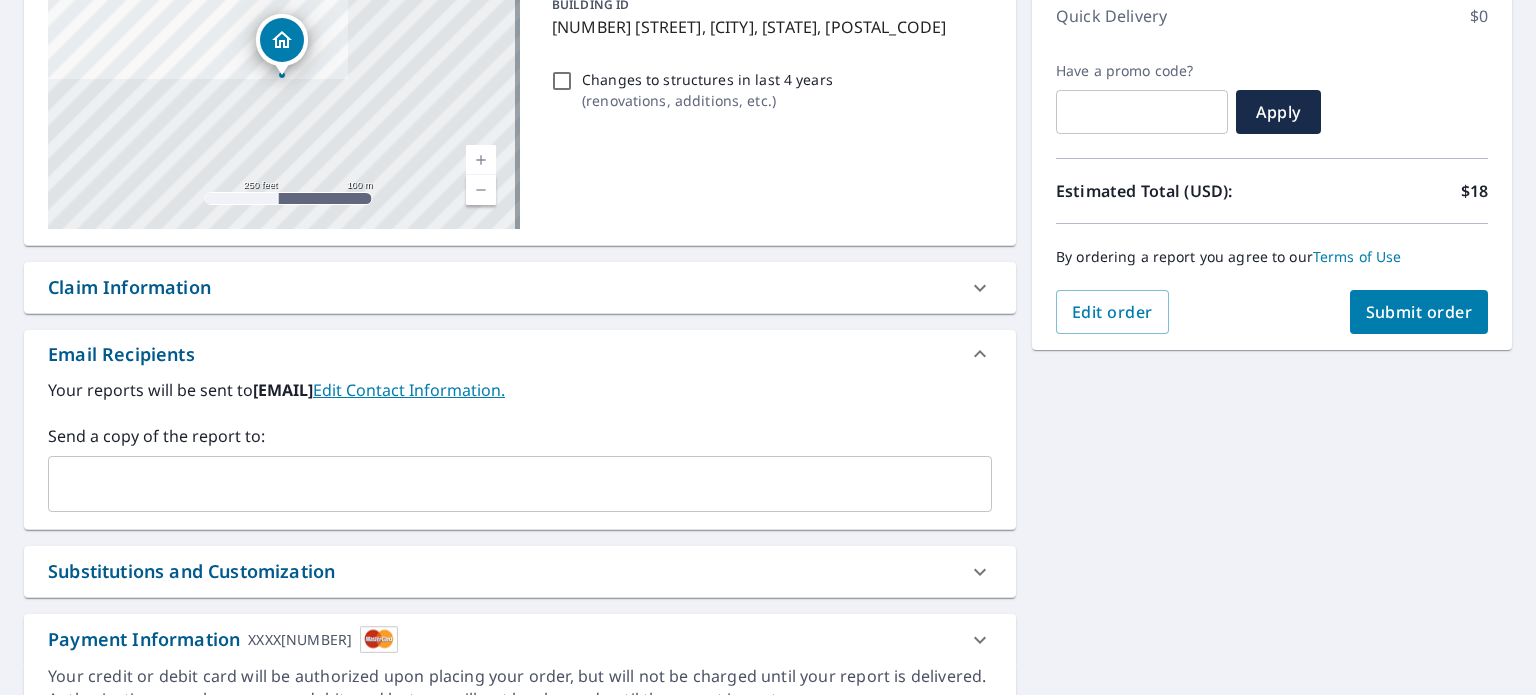 scroll, scrollTop: 386, scrollLeft: 0, axis: vertical 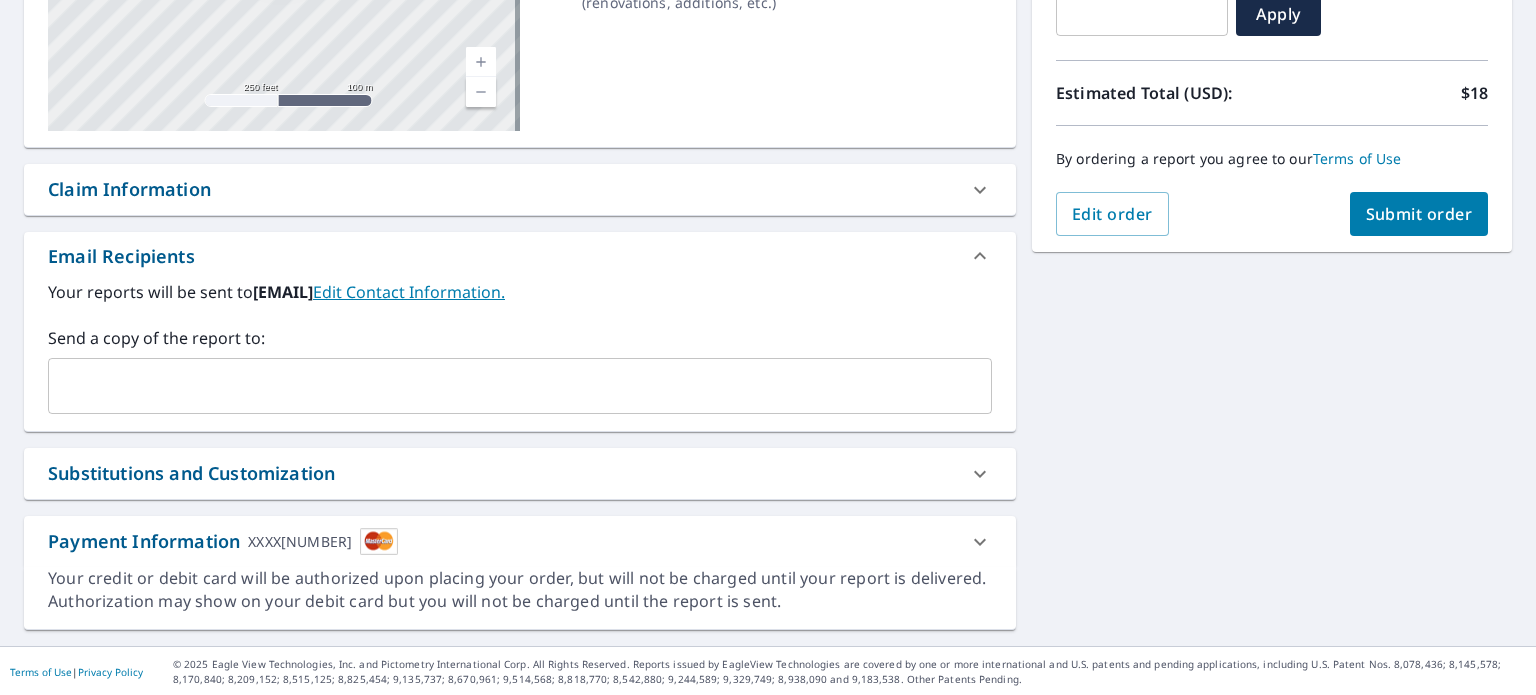 click on "Substitutions and Customization" at bounding box center (502, 473) 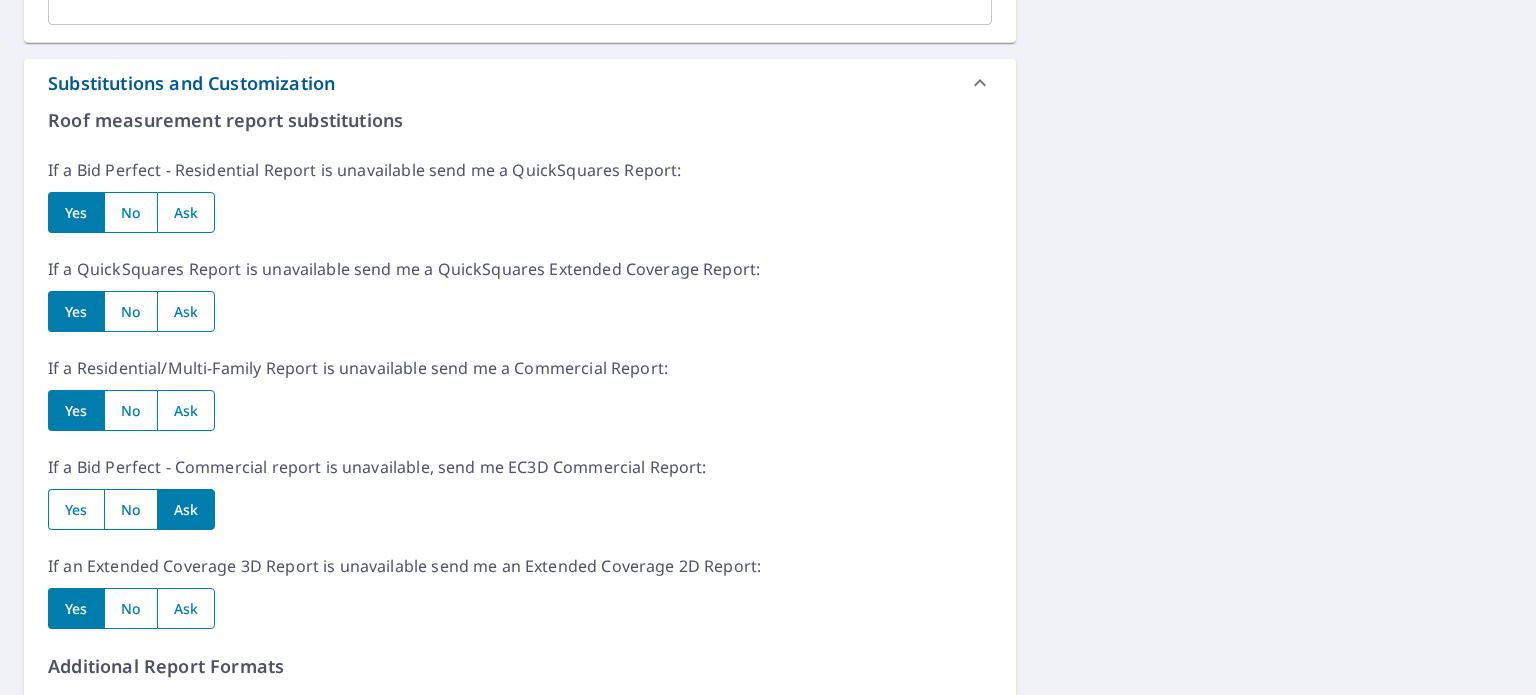 scroll, scrollTop: 798, scrollLeft: 0, axis: vertical 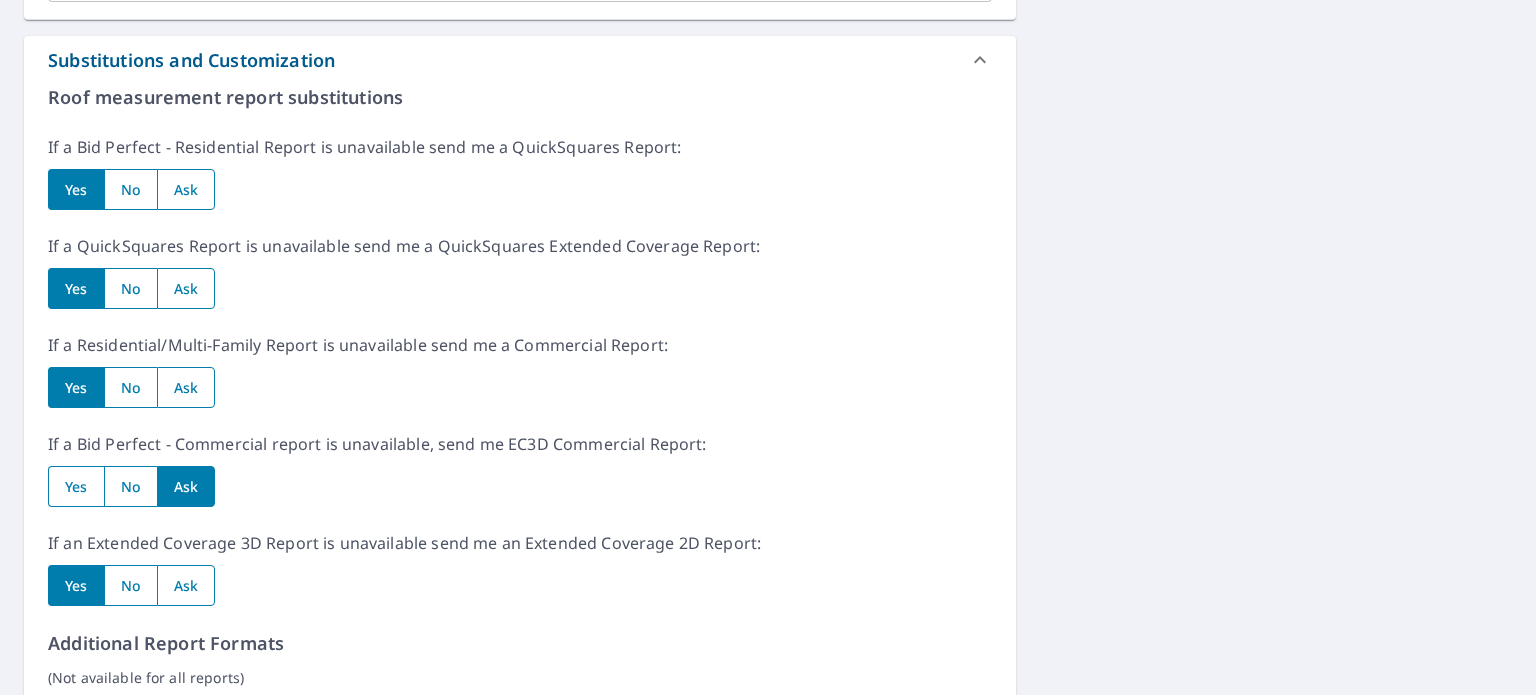 click at bounding box center [186, 585] 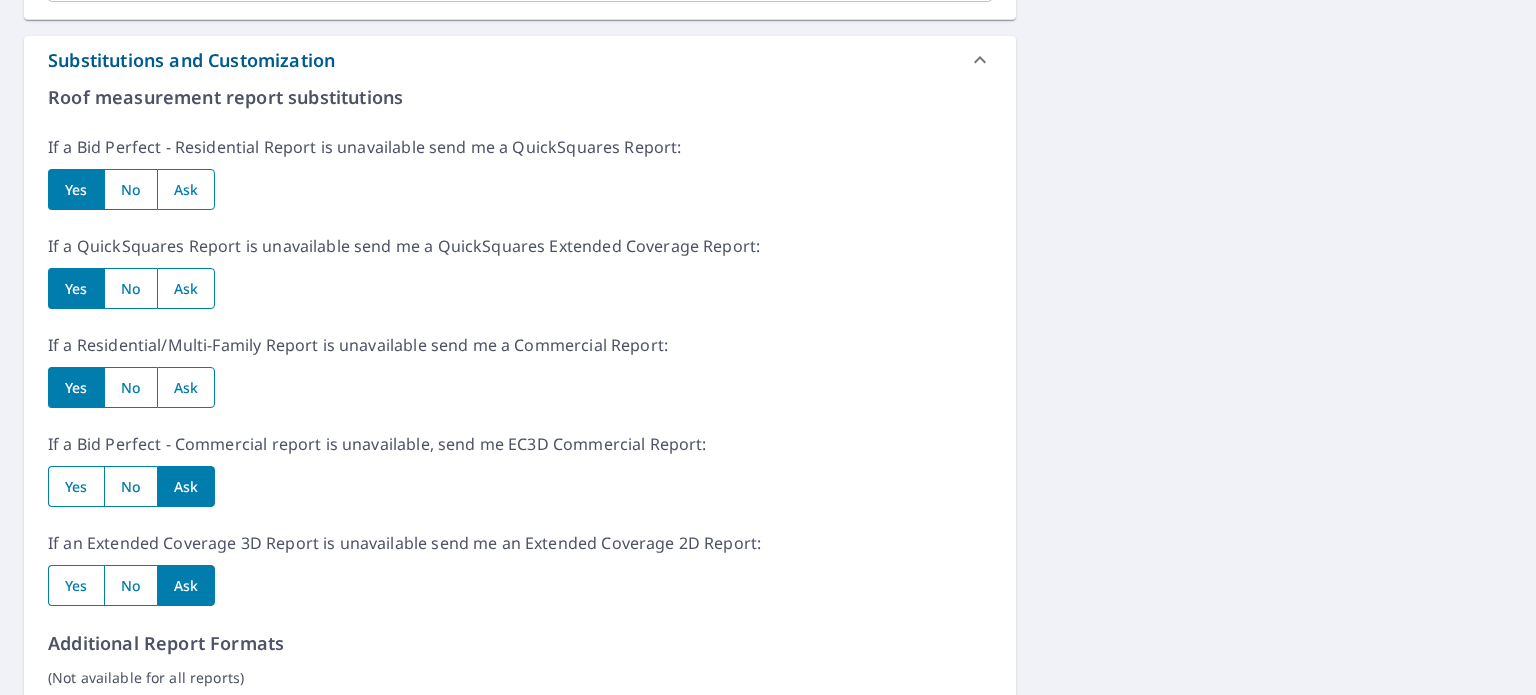 click at bounding box center [186, 387] 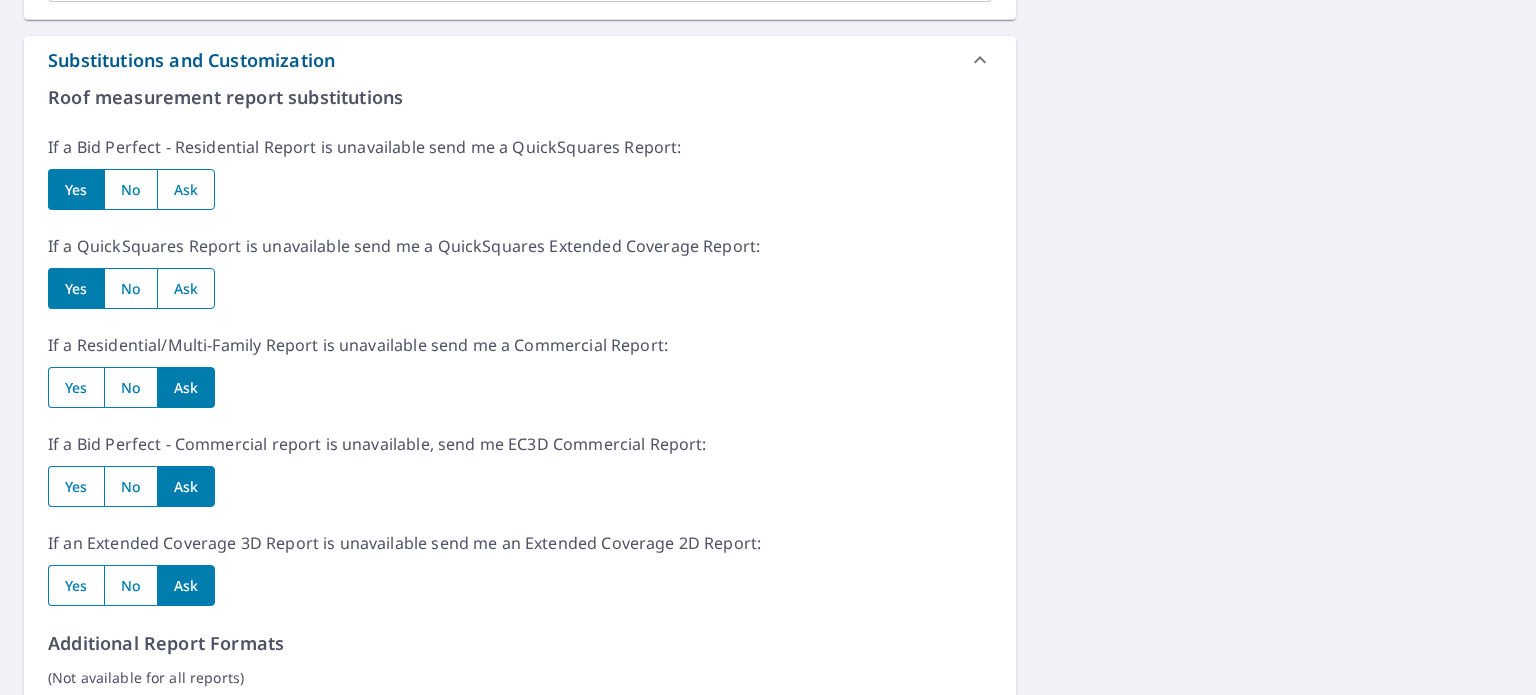 click at bounding box center [186, 288] 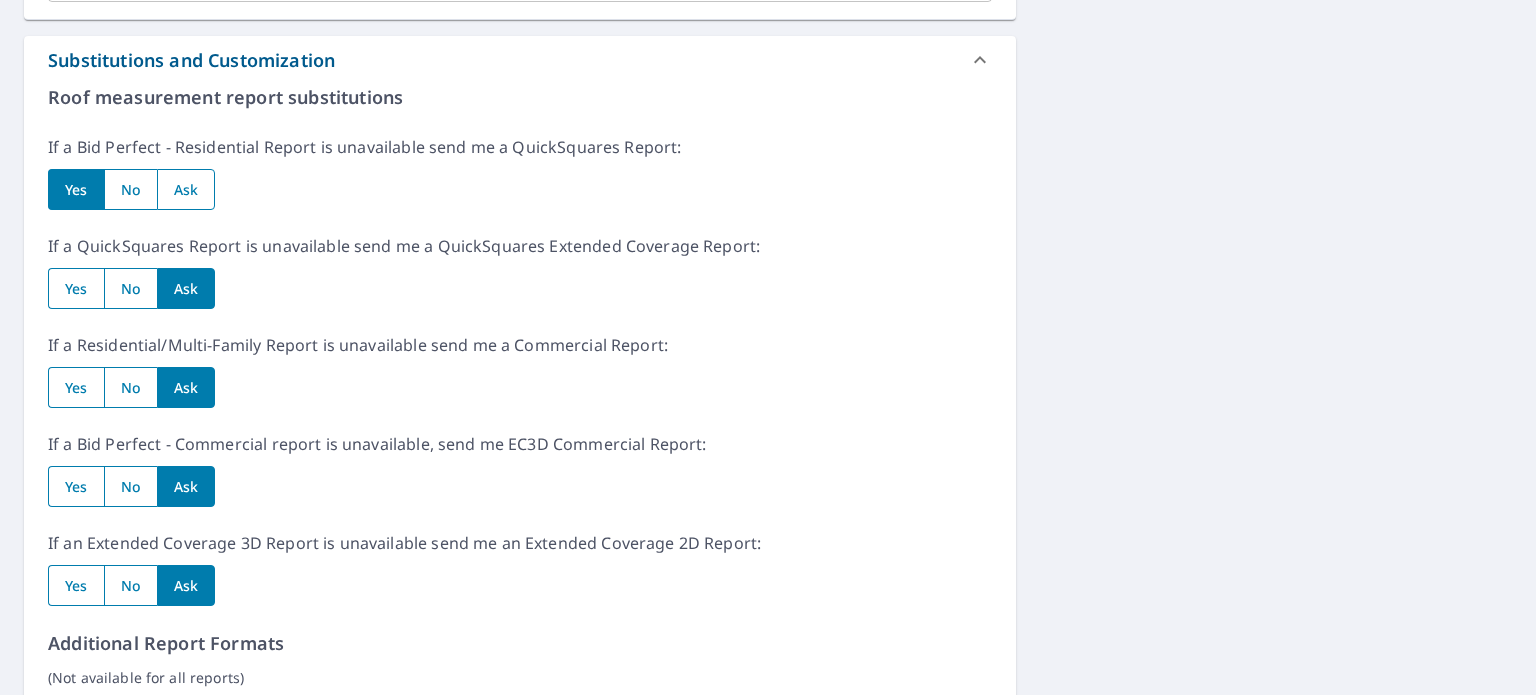 click at bounding box center [186, 189] 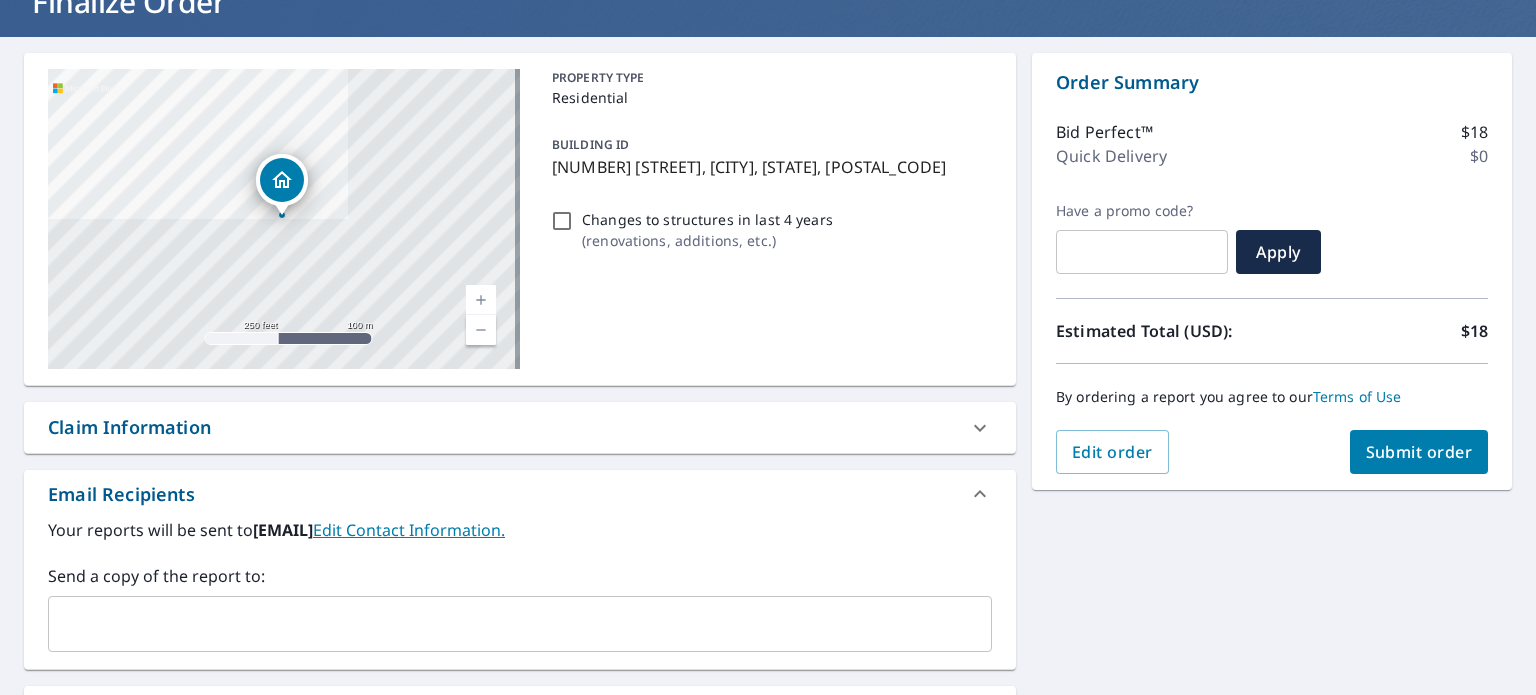 scroll, scrollTop: 140, scrollLeft: 0, axis: vertical 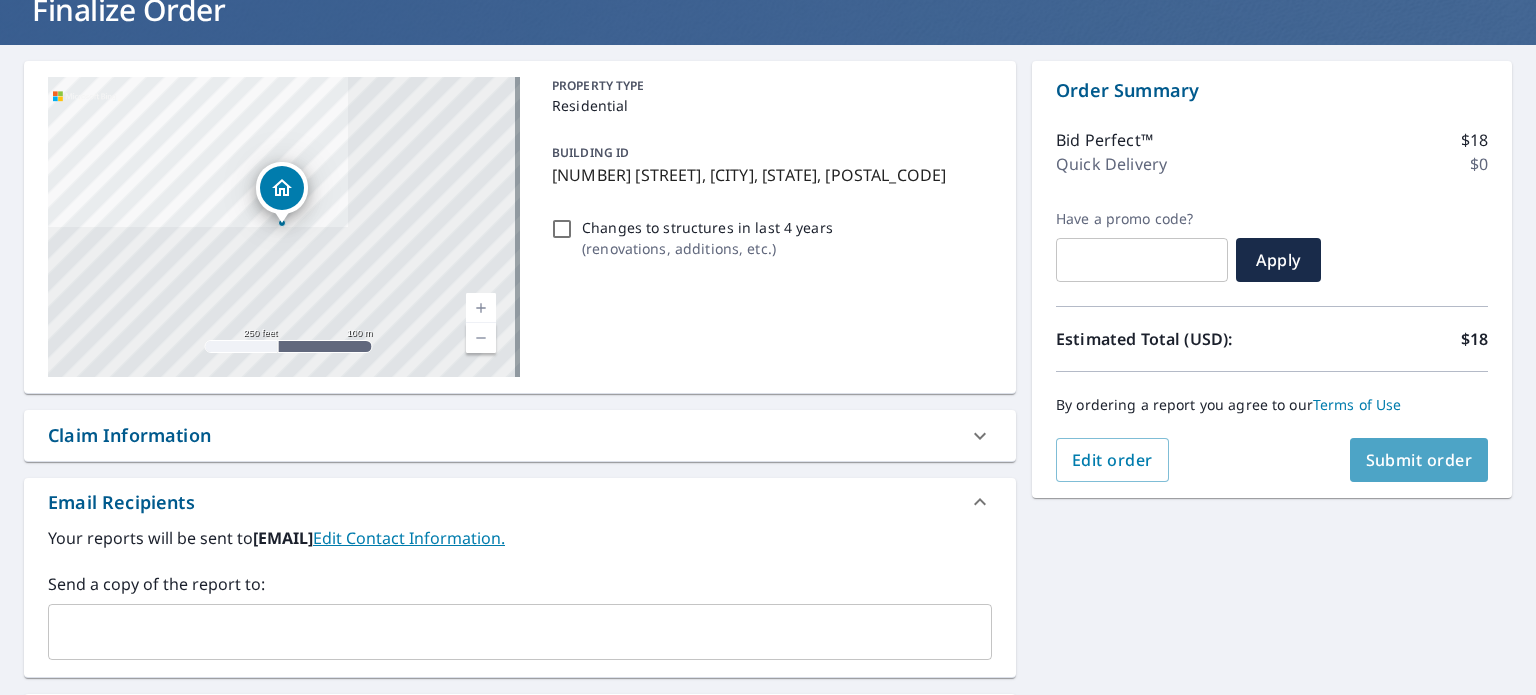 click on "Submit order" at bounding box center (1419, 460) 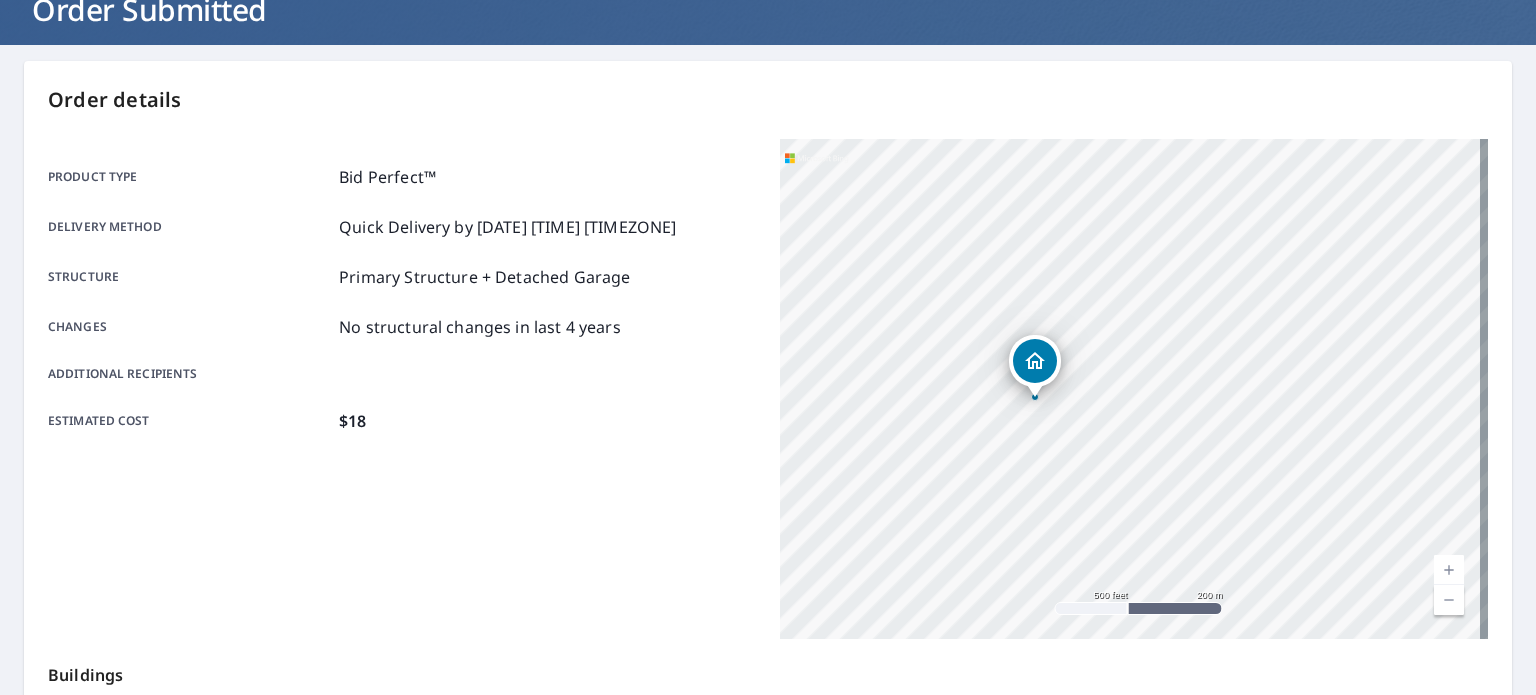 scroll, scrollTop: 0, scrollLeft: 0, axis: both 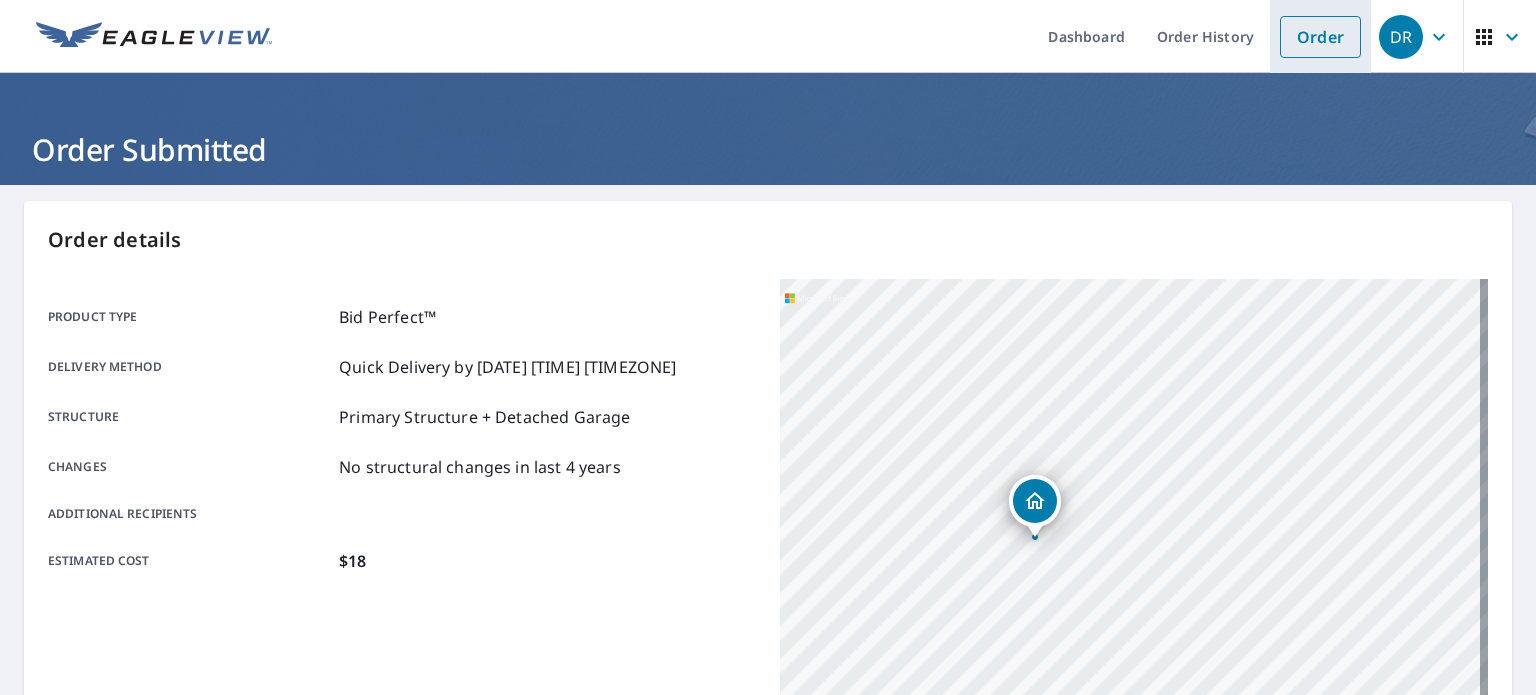 click on "Order" at bounding box center [1320, 37] 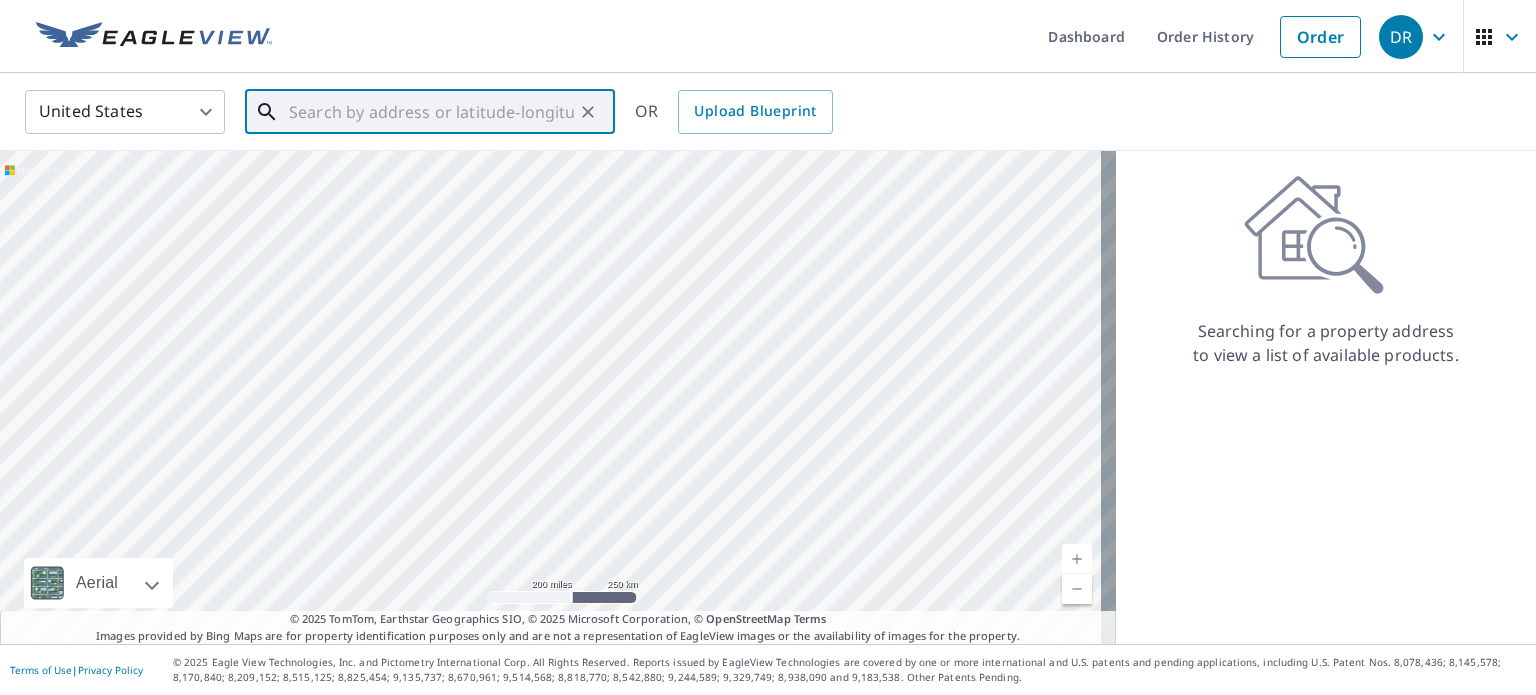 click at bounding box center (431, 112) 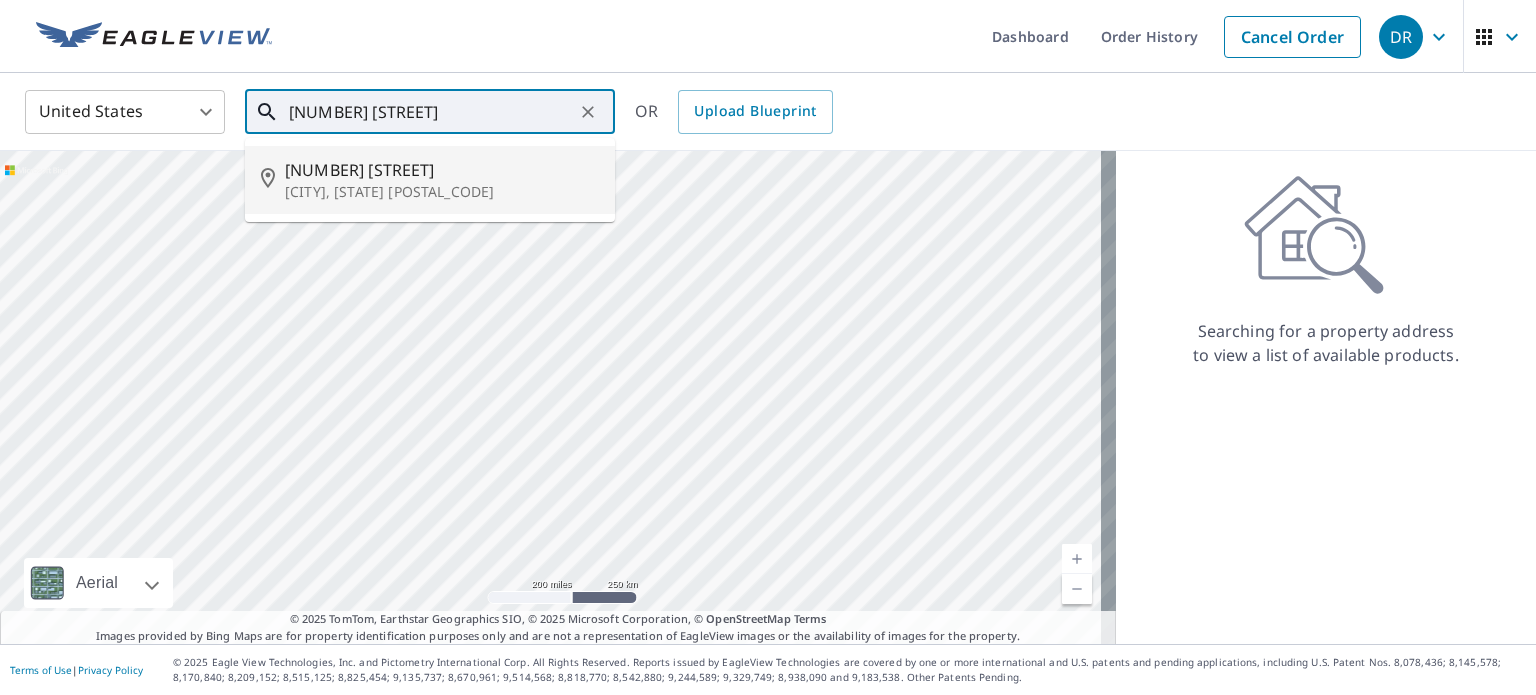 click on "[NUMBER] [STREET]" at bounding box center (442, 170) 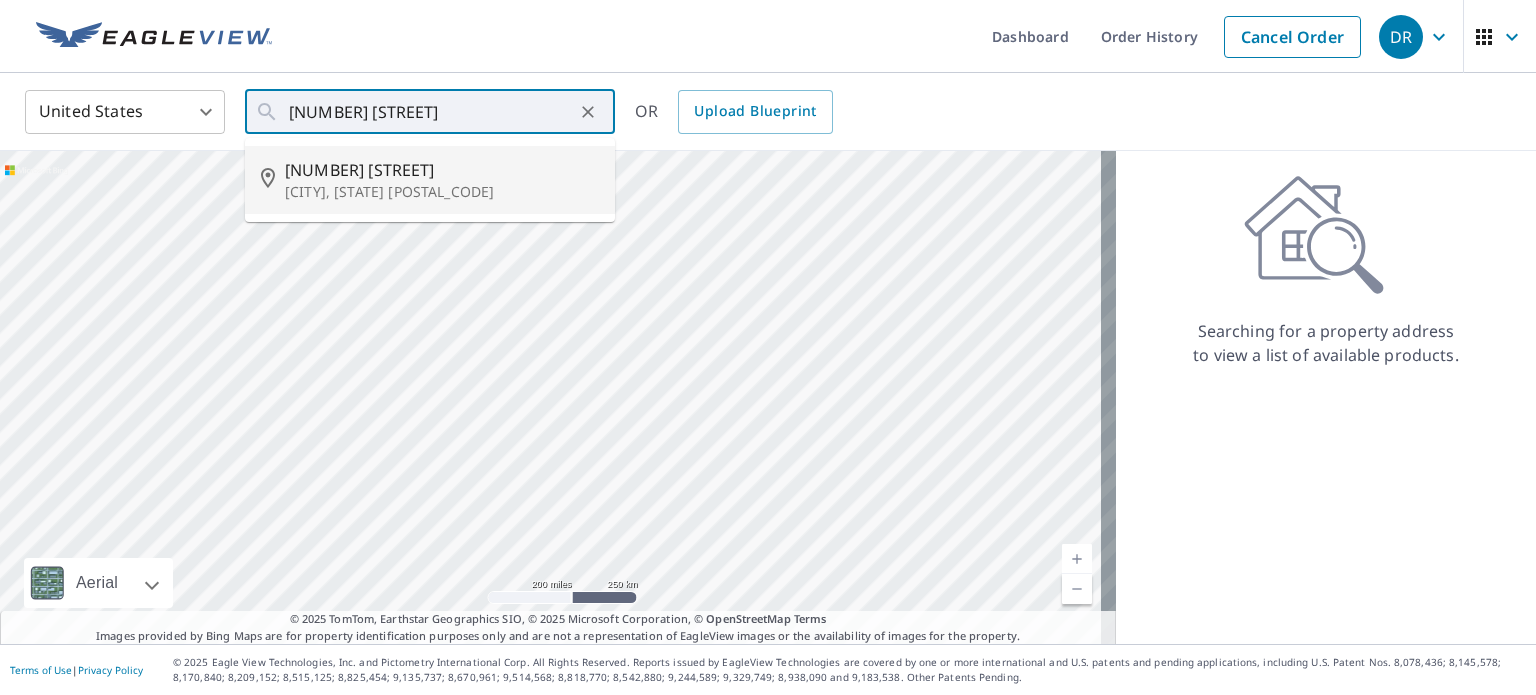 type on "[NUMBER] [STREET] [CITY], [STATE] [POSTAL_CODE]" 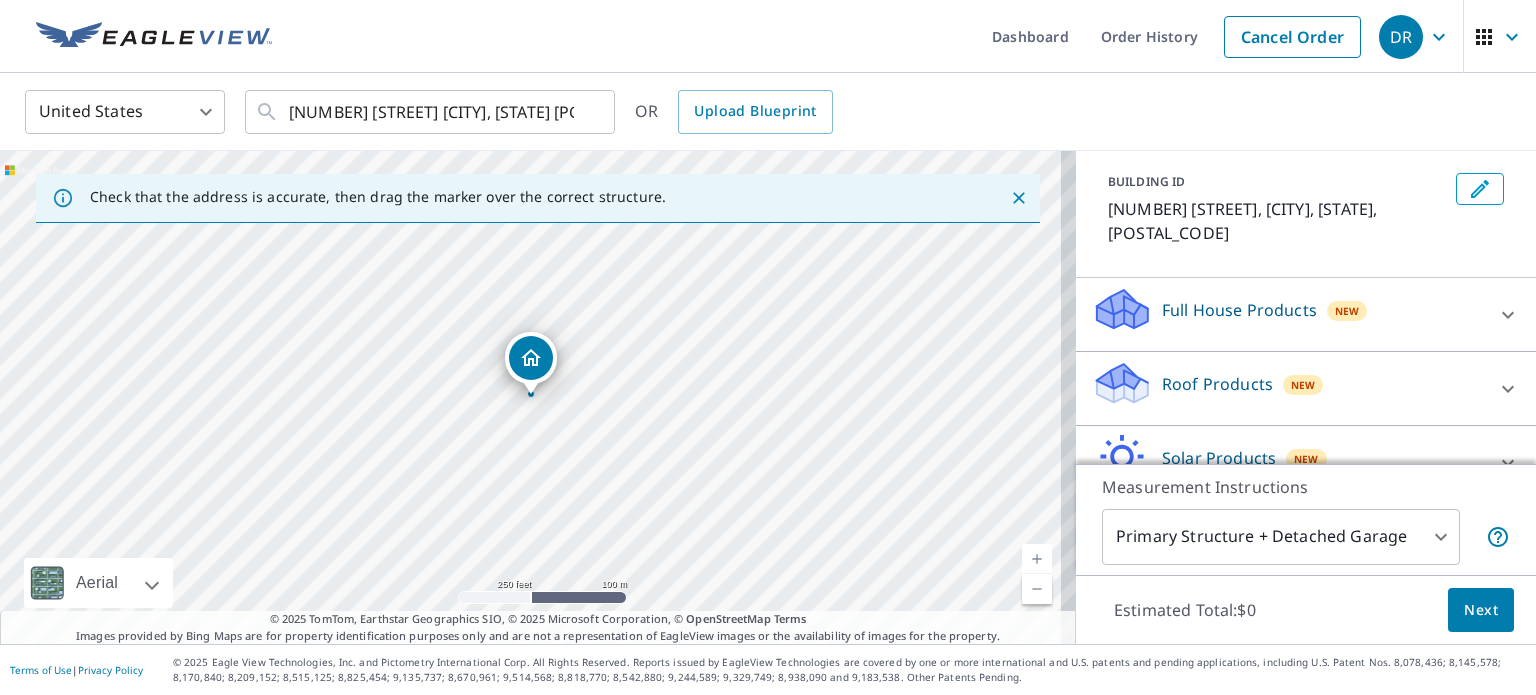 scroll, scrollTop: 188, scrollLeft: 0, axis: vertical 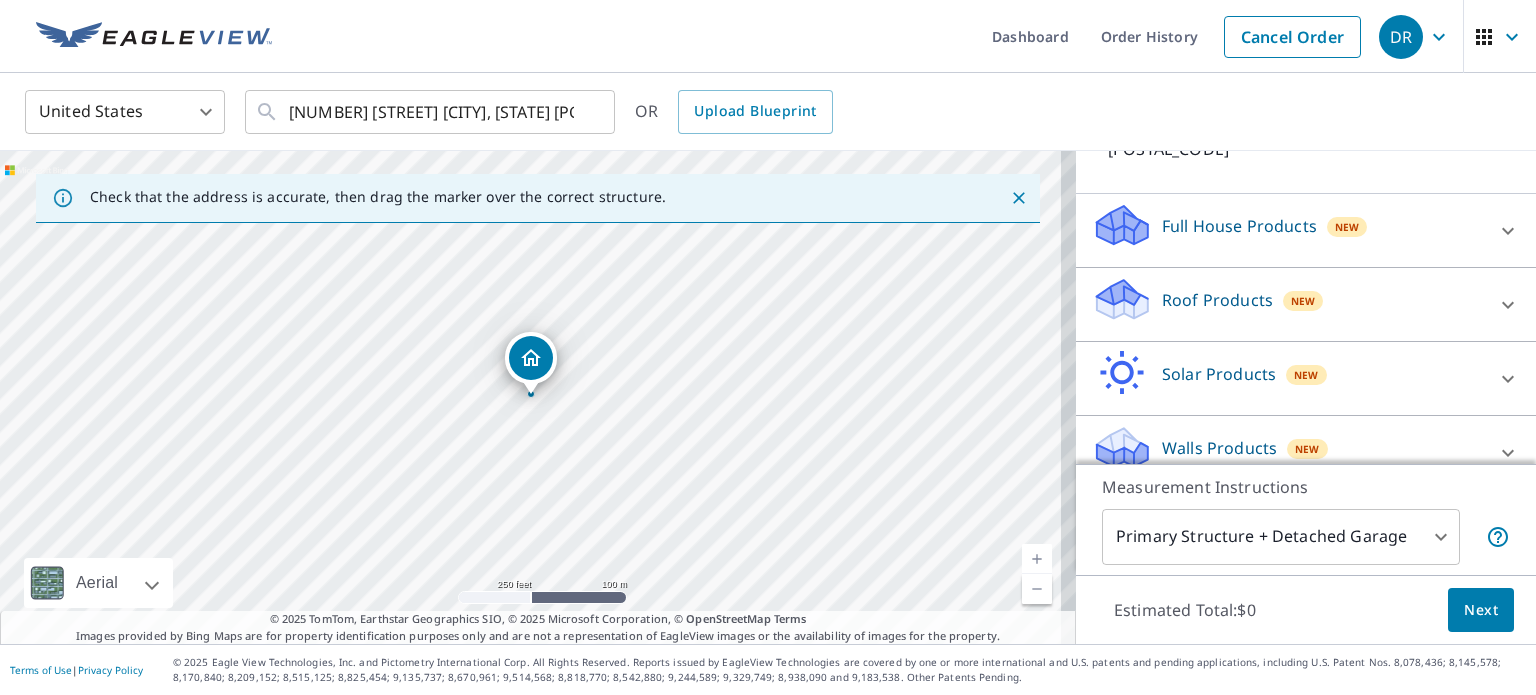 click on "Roof Products New" at bounding box center [1288, 304] 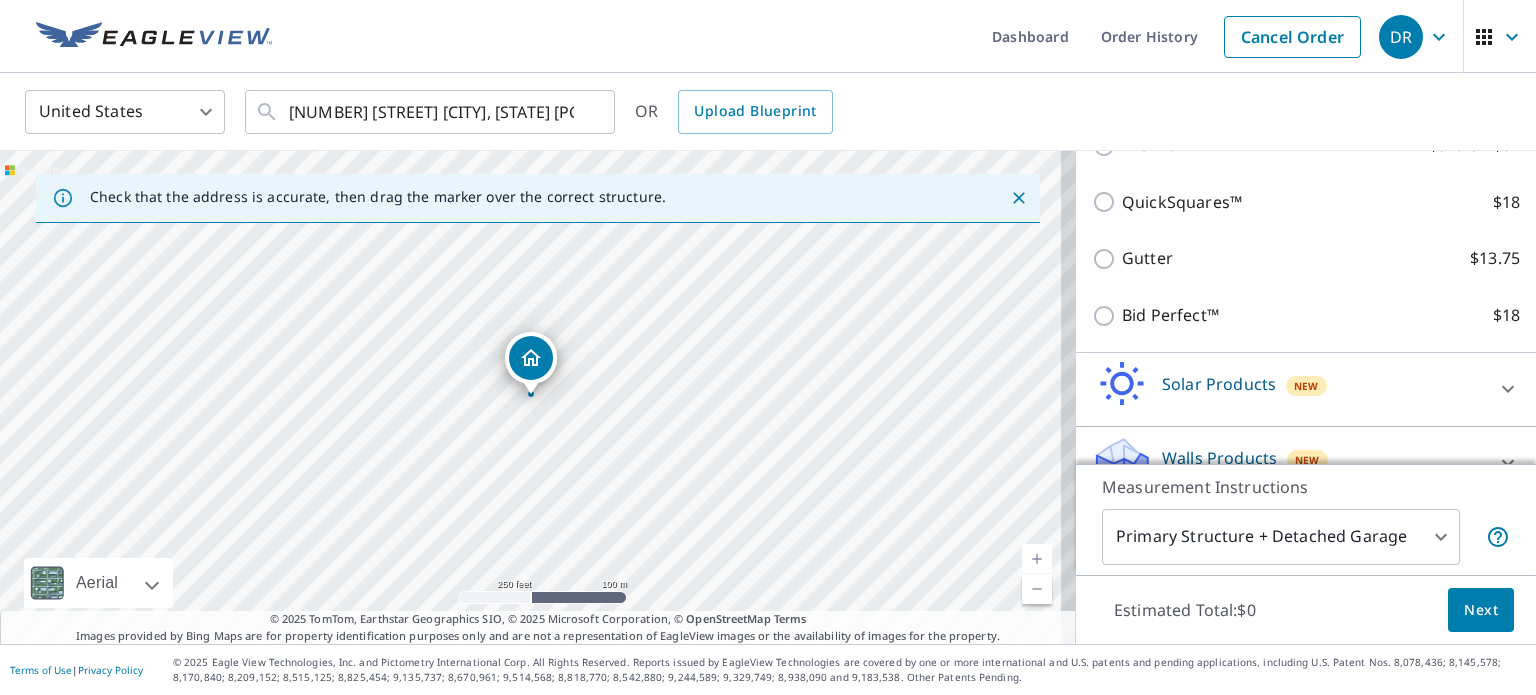 scroll, scrollTop: 414, scrollLeft: 0, axis: vertical 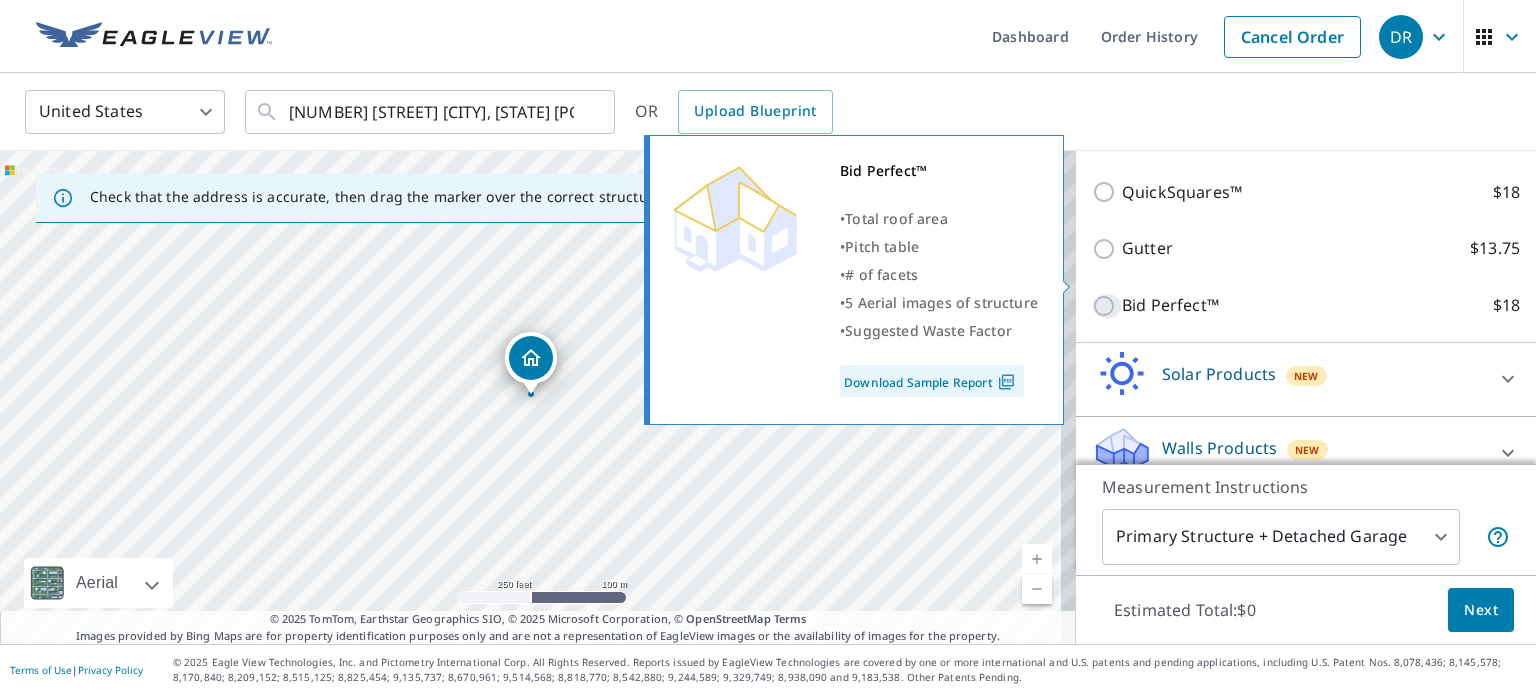 click on "Bid Perfect™ $18" at bounding box center (1107, 306) 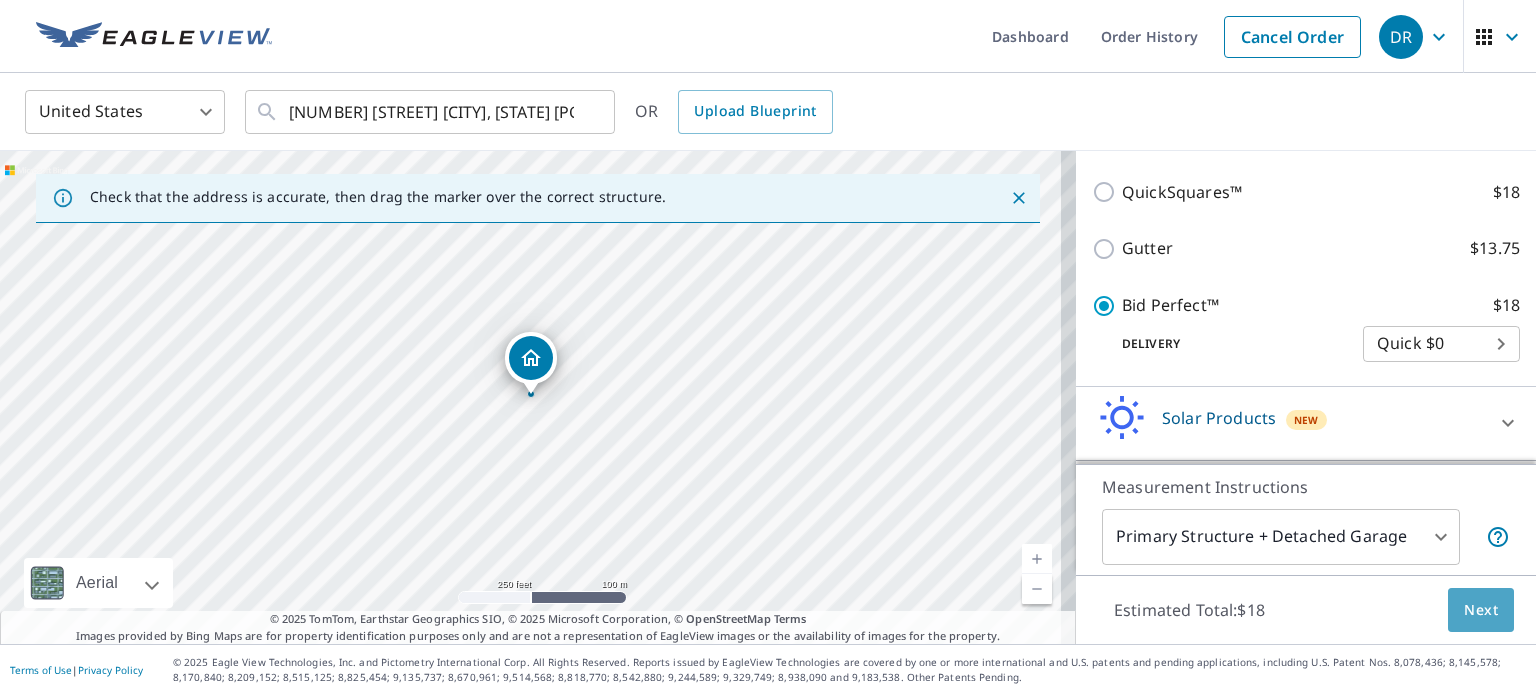 click on "Next" at bounding box center (1481, 610) 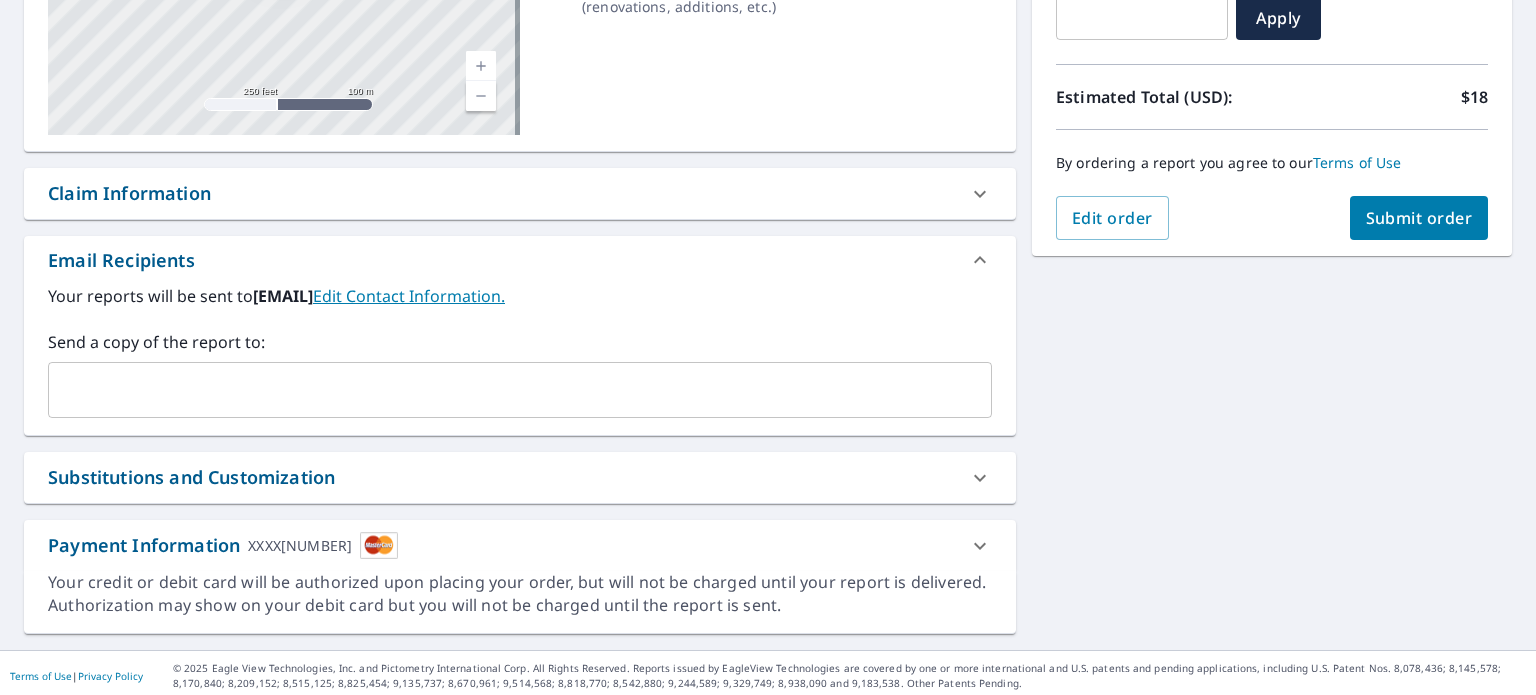 scroll, scrollTop: 386, scrollLeft: 0, axis: vertical 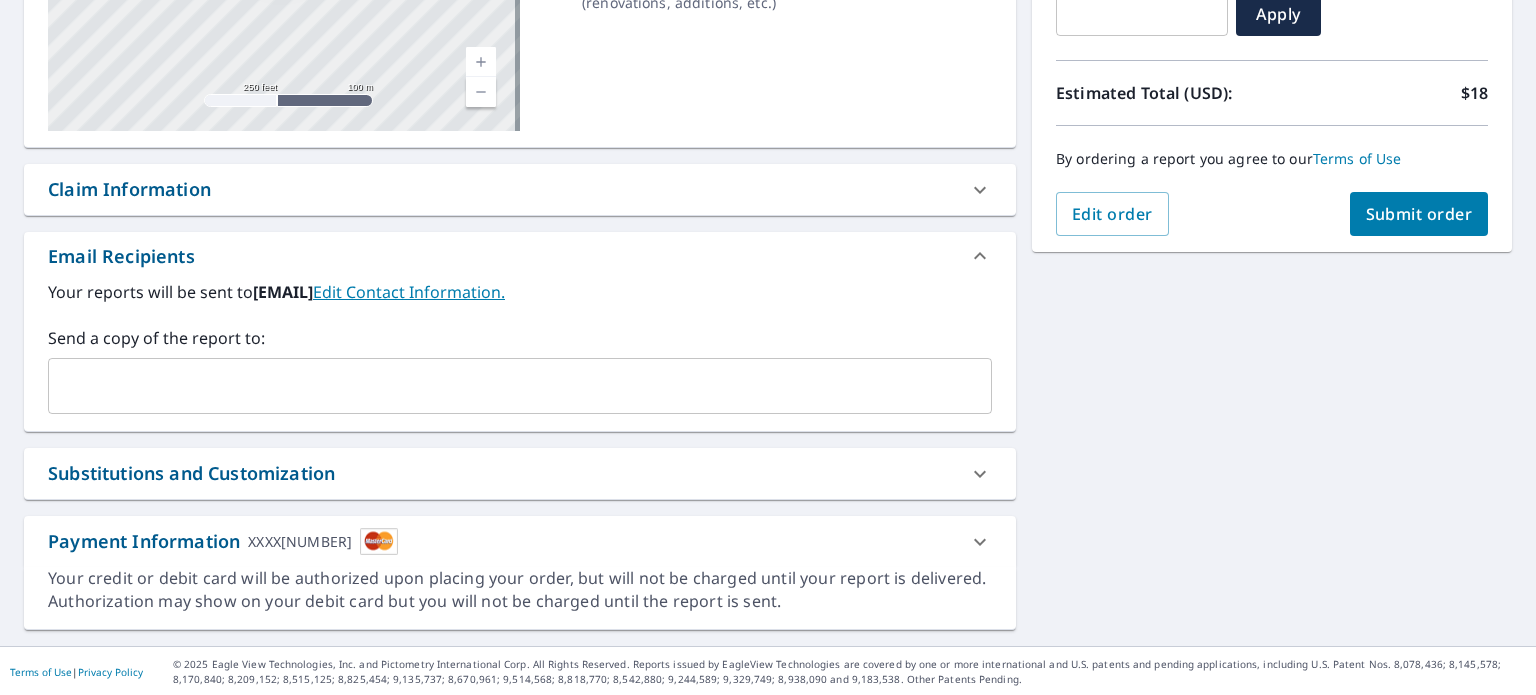 click on "Substitutions and Customization" at bounding box center [502, 473] 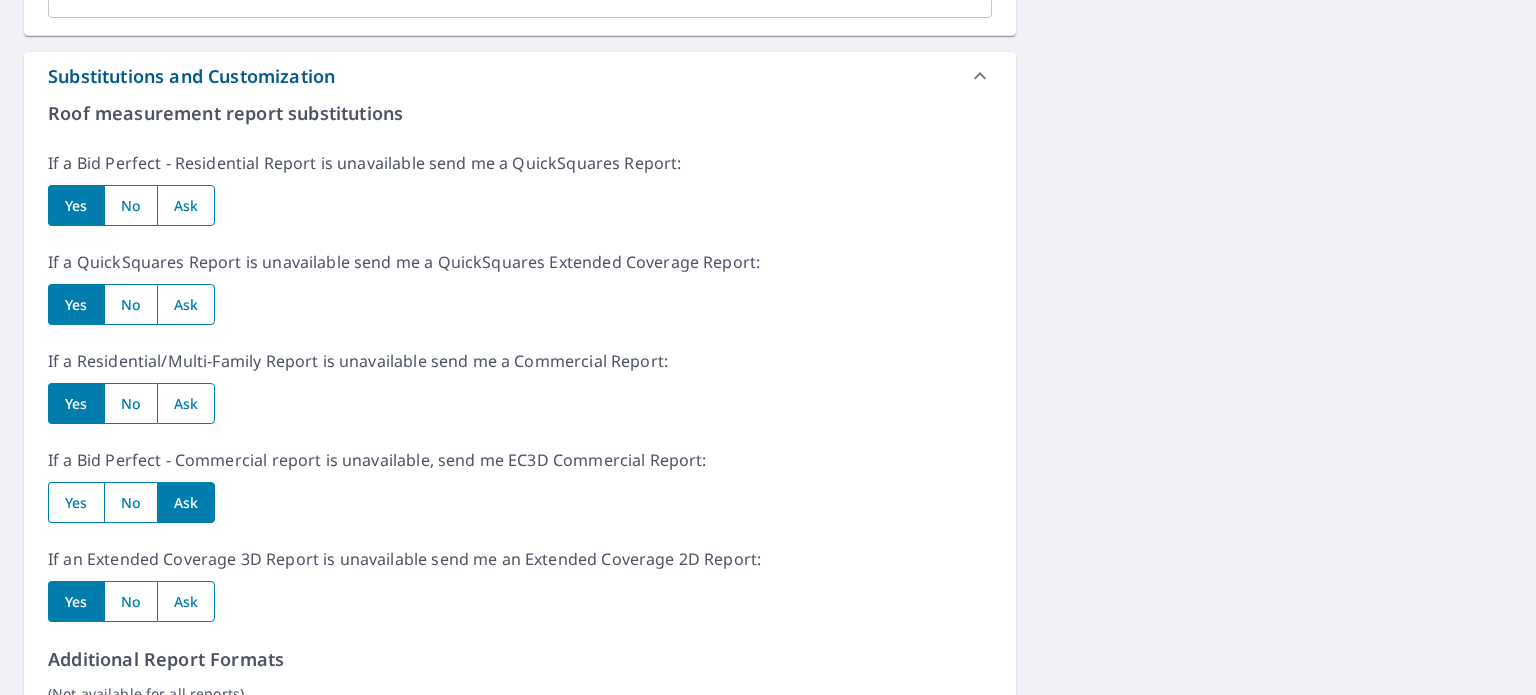 scroll, scrollTop: 783, scrollLeft: 0, axis: vertical 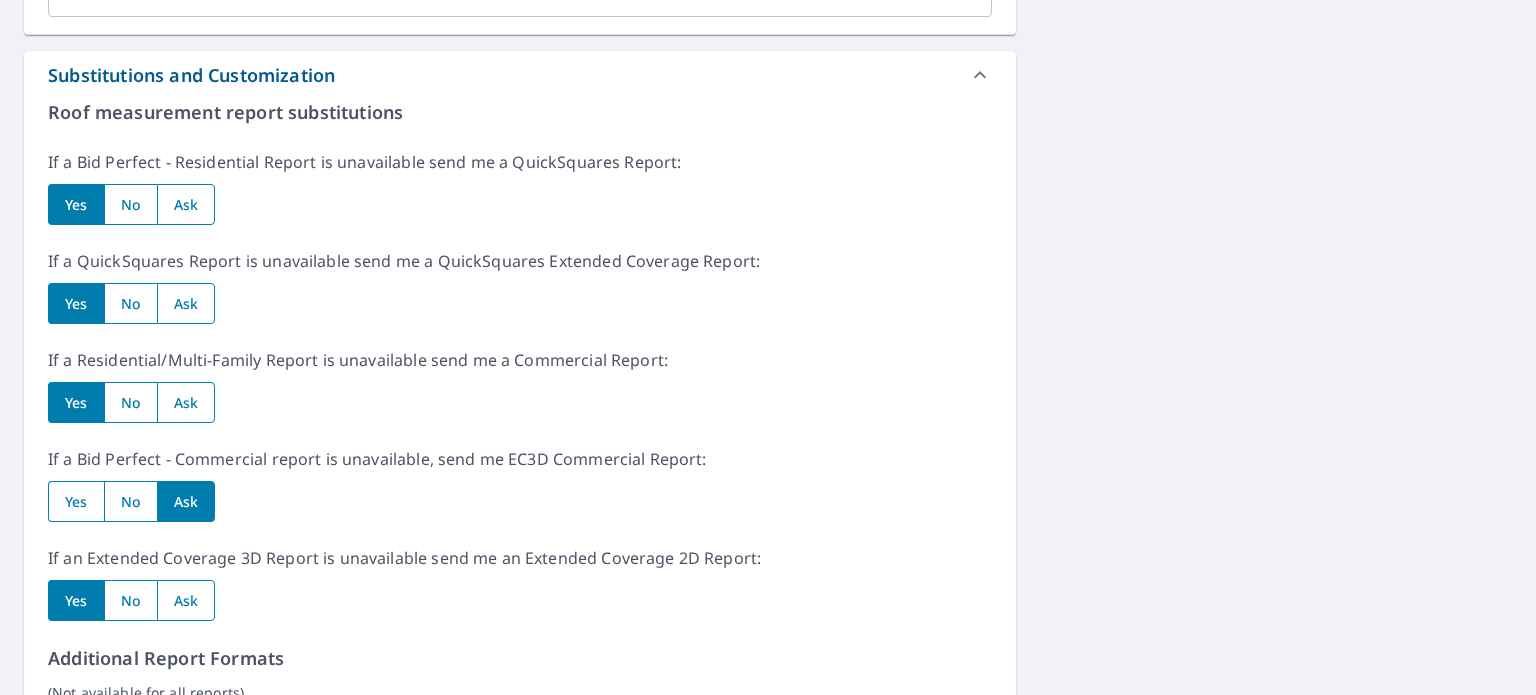 click at bounding box center [186, 204] 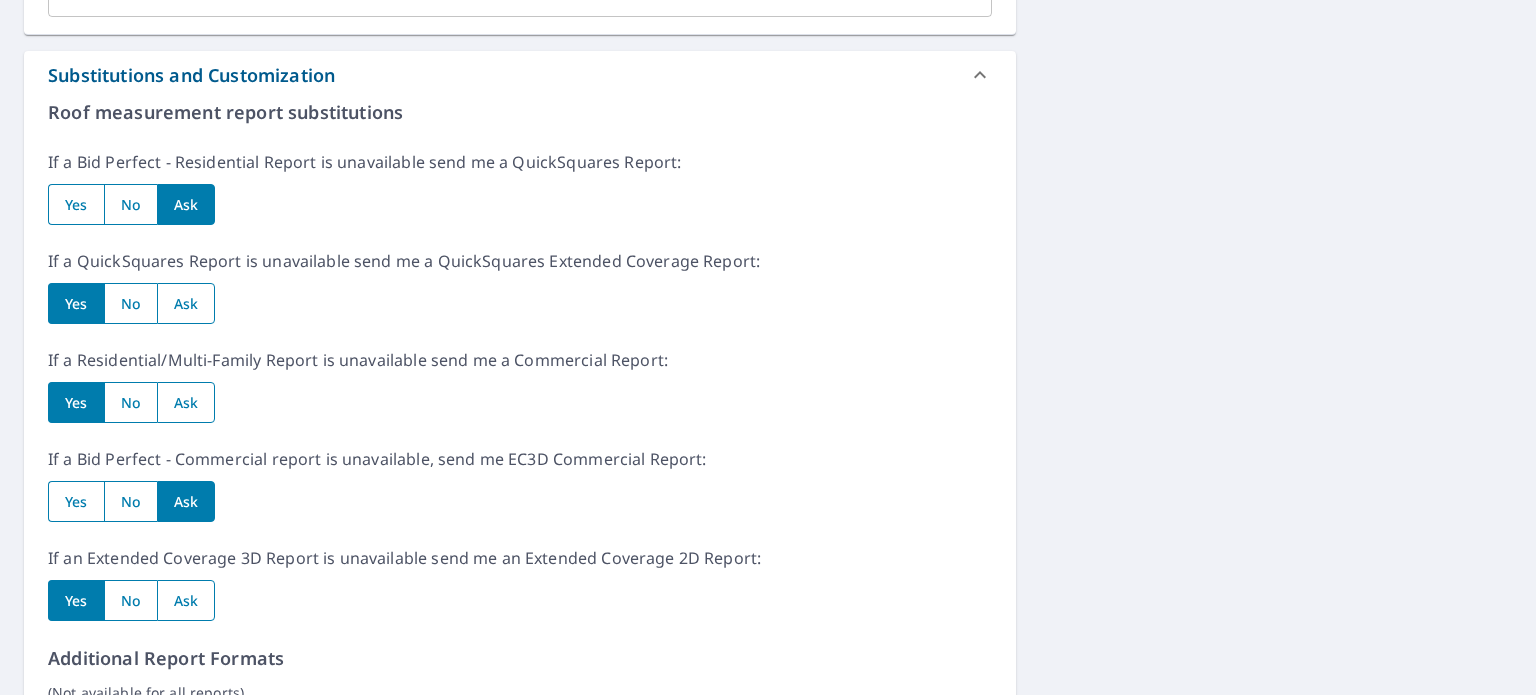 click at bounding box center (186, 303) 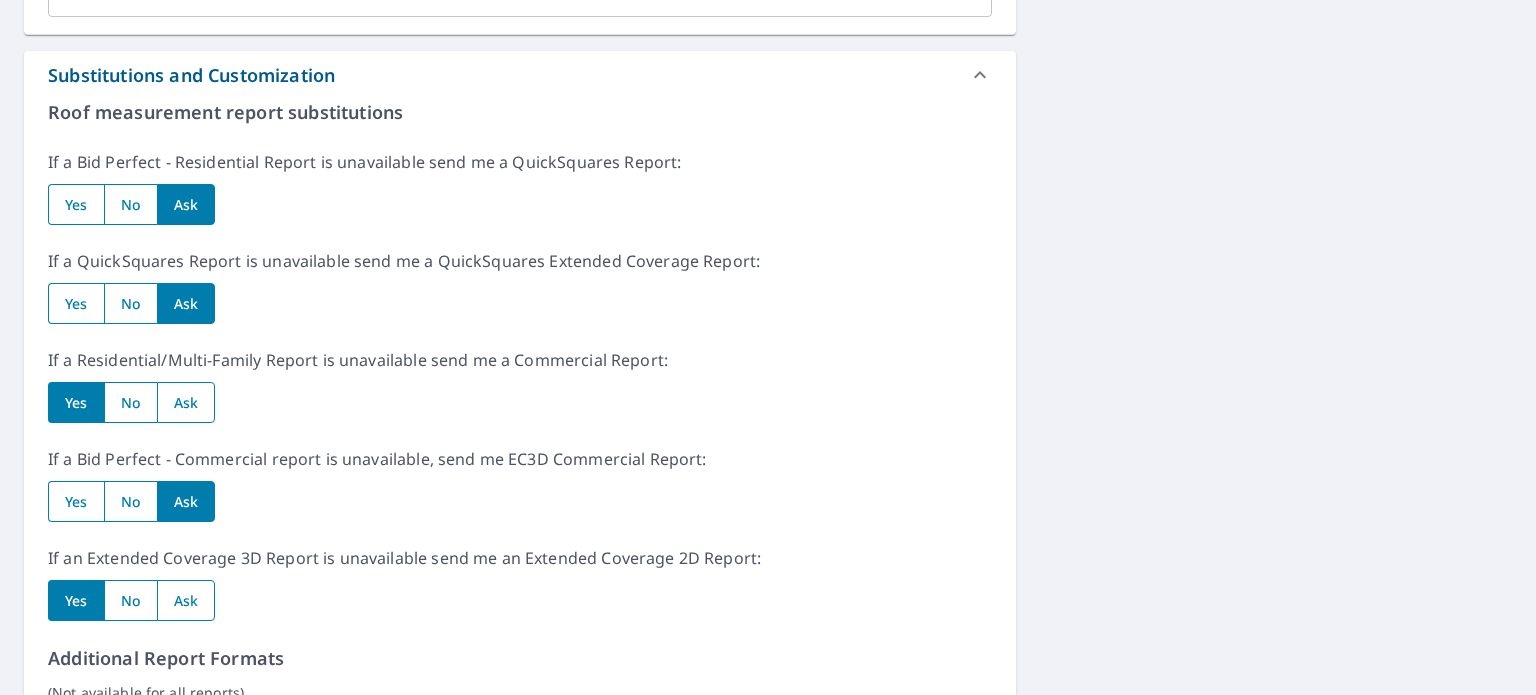 click at bounding box center (186, 402) 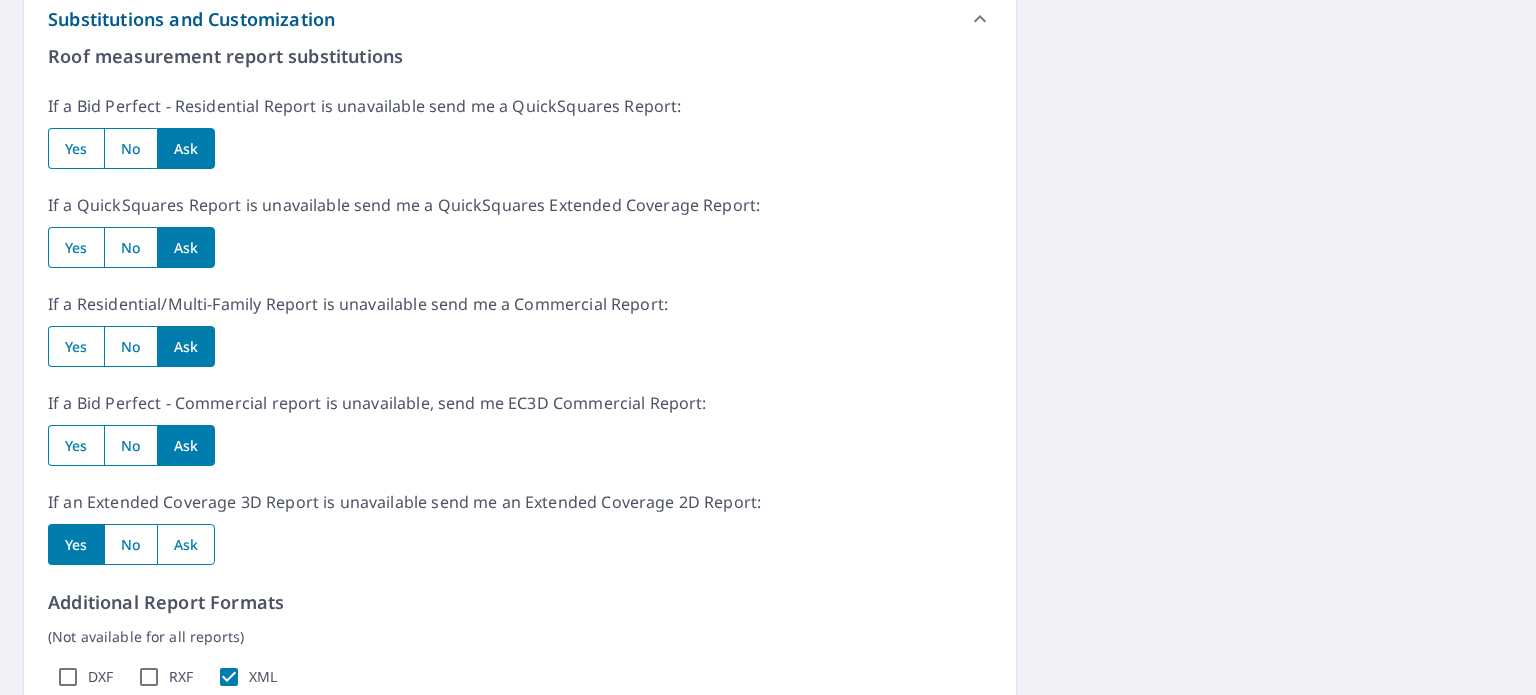 scroll, scrollTop: 914, scrollLeft: 0, axis: vertical 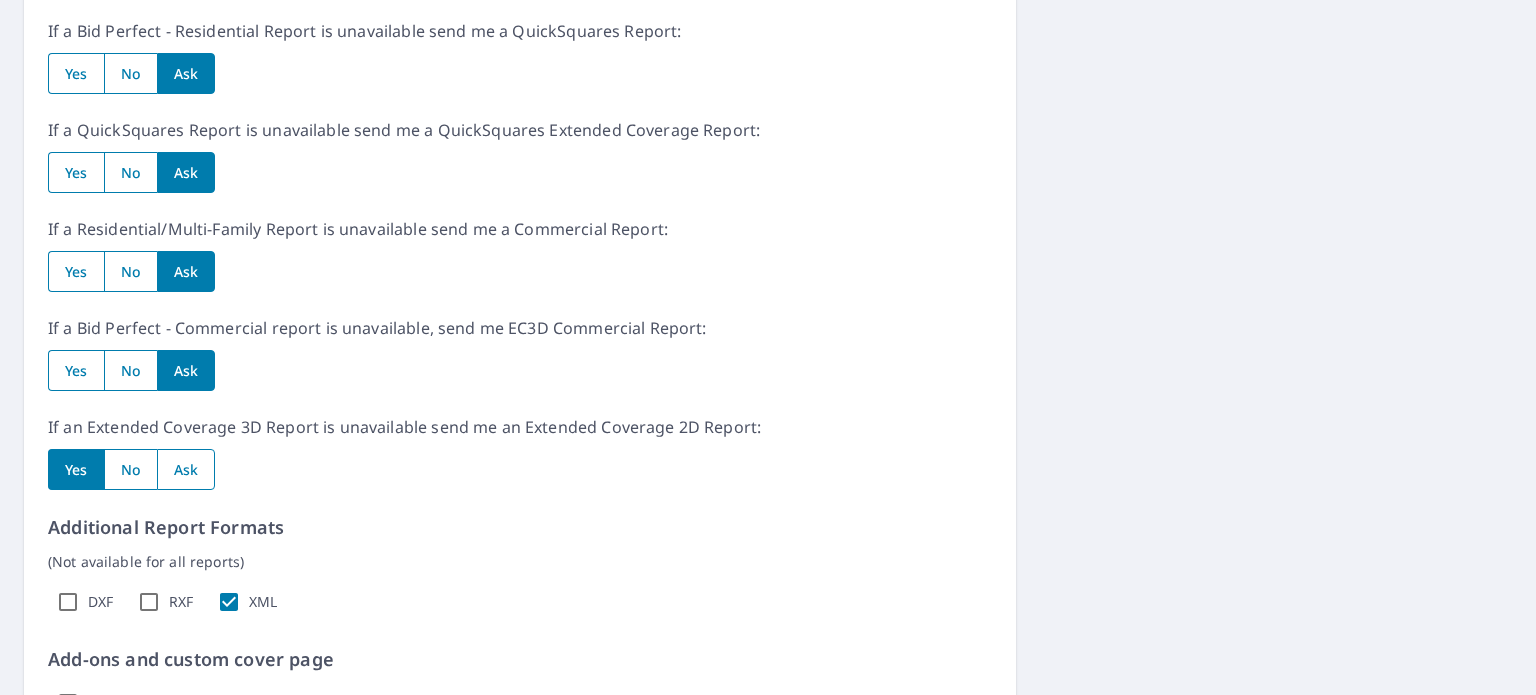 click at bounding box center (186, 469) 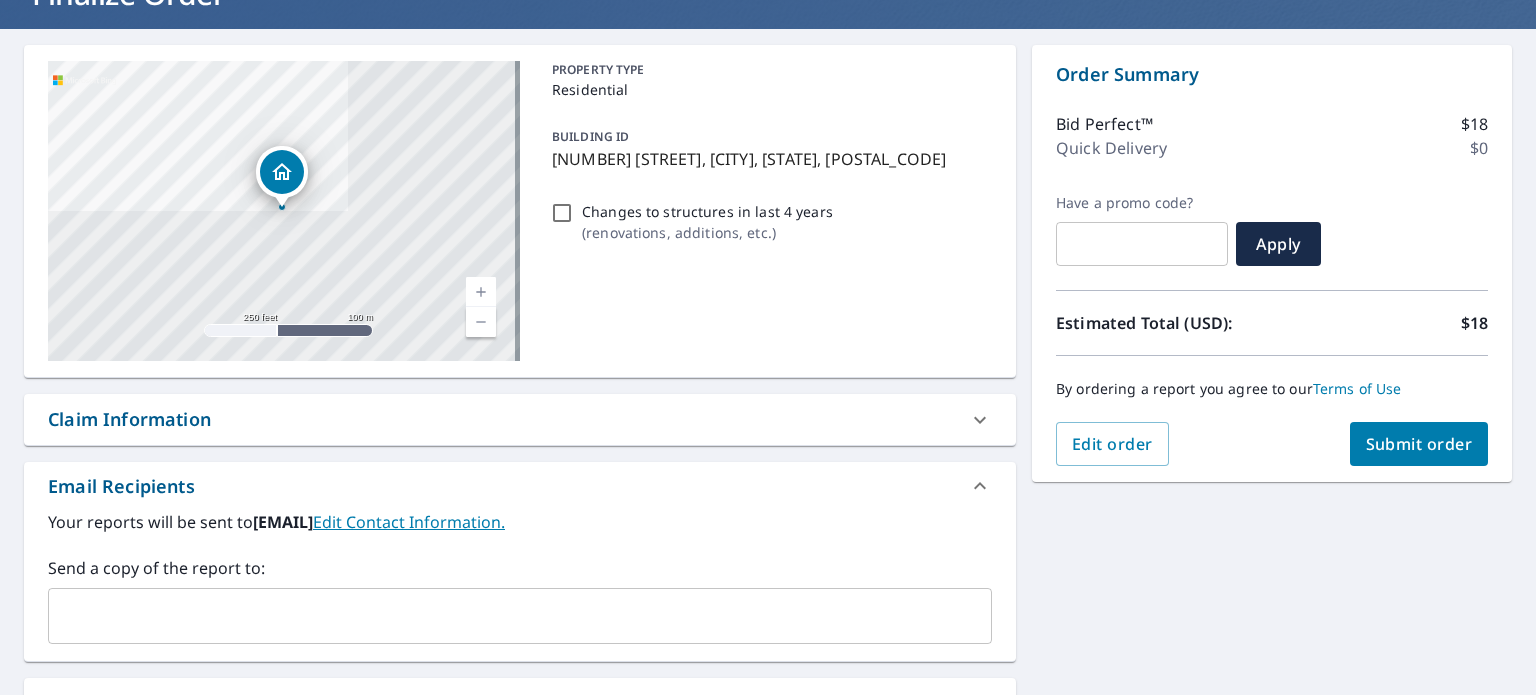 scroll, scrollTop: 149, scrollLeft: 0, axis: vertical 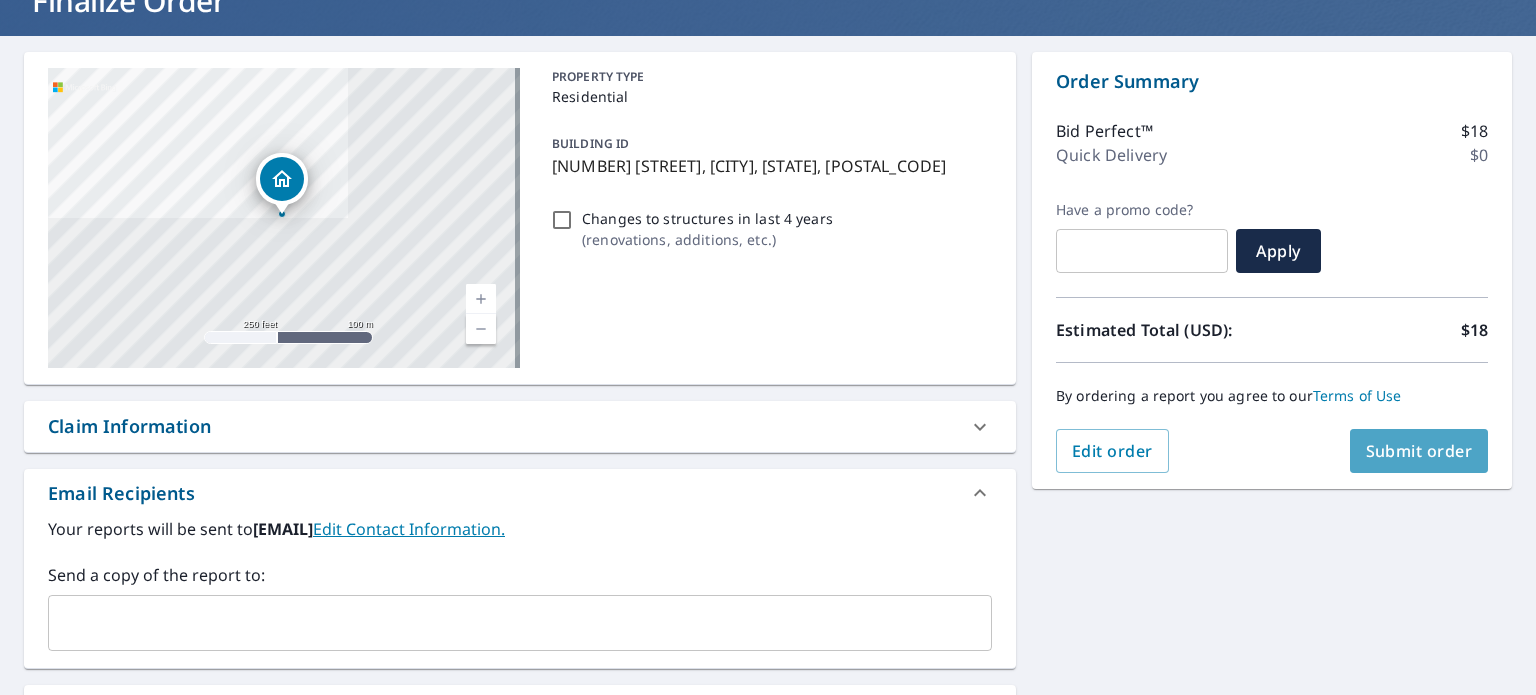 click on "Submit order" at bounding box center [1419, 451] 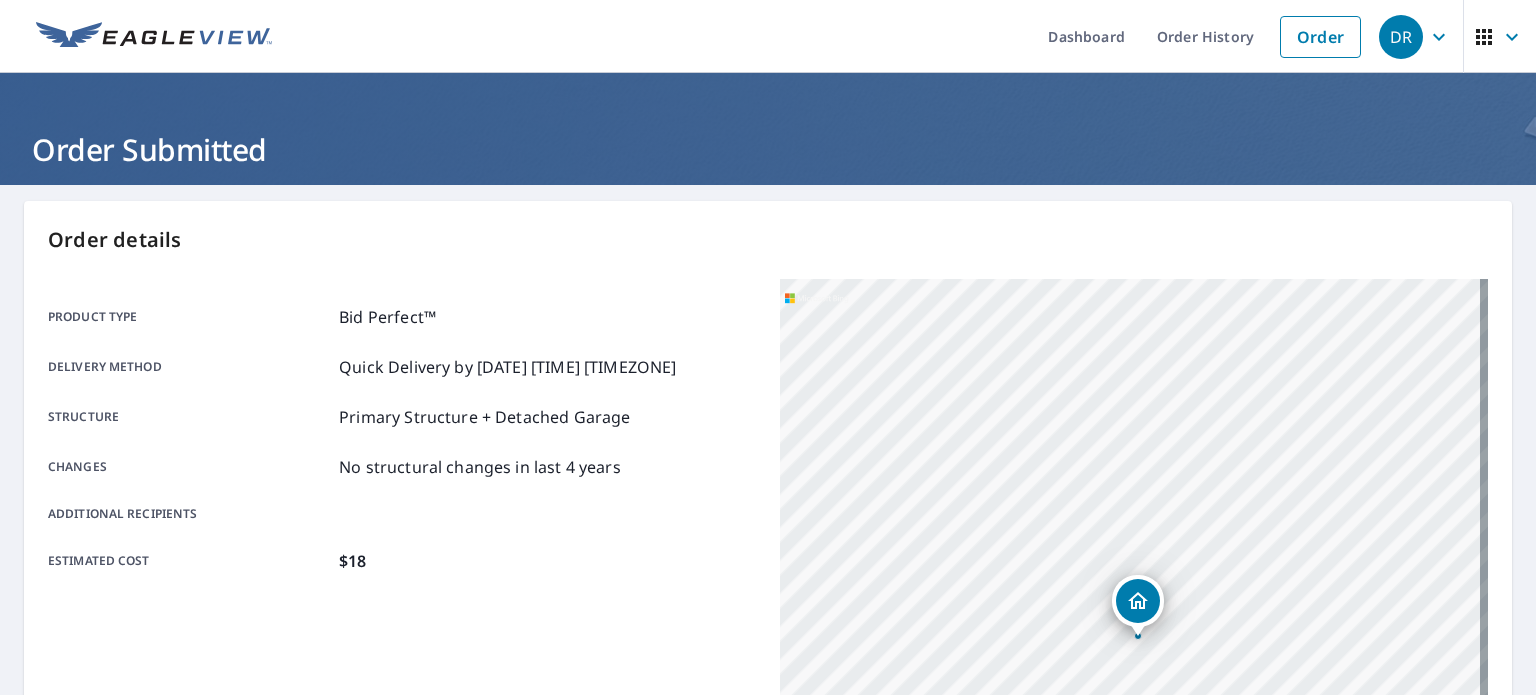 scroll, scrollTop: 0, scrollLeft: 0, axis: both 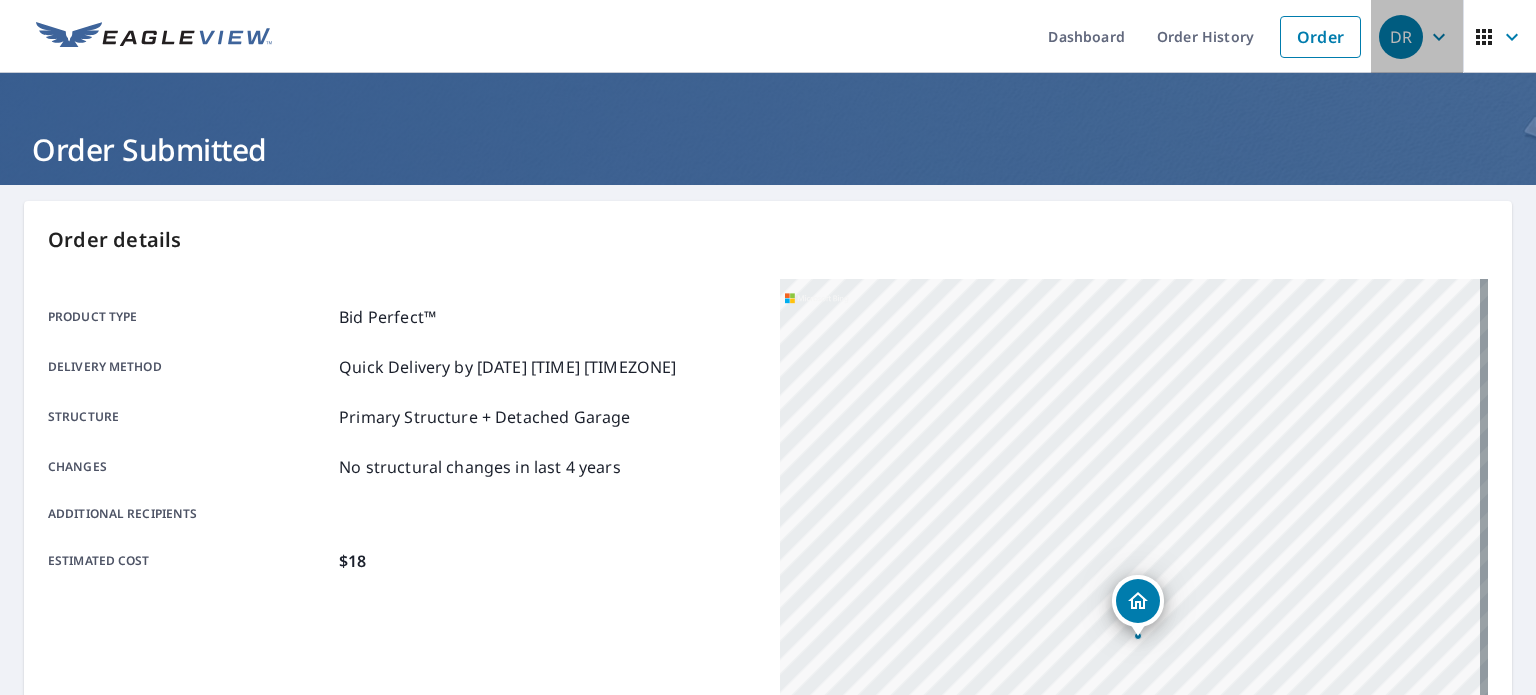 click 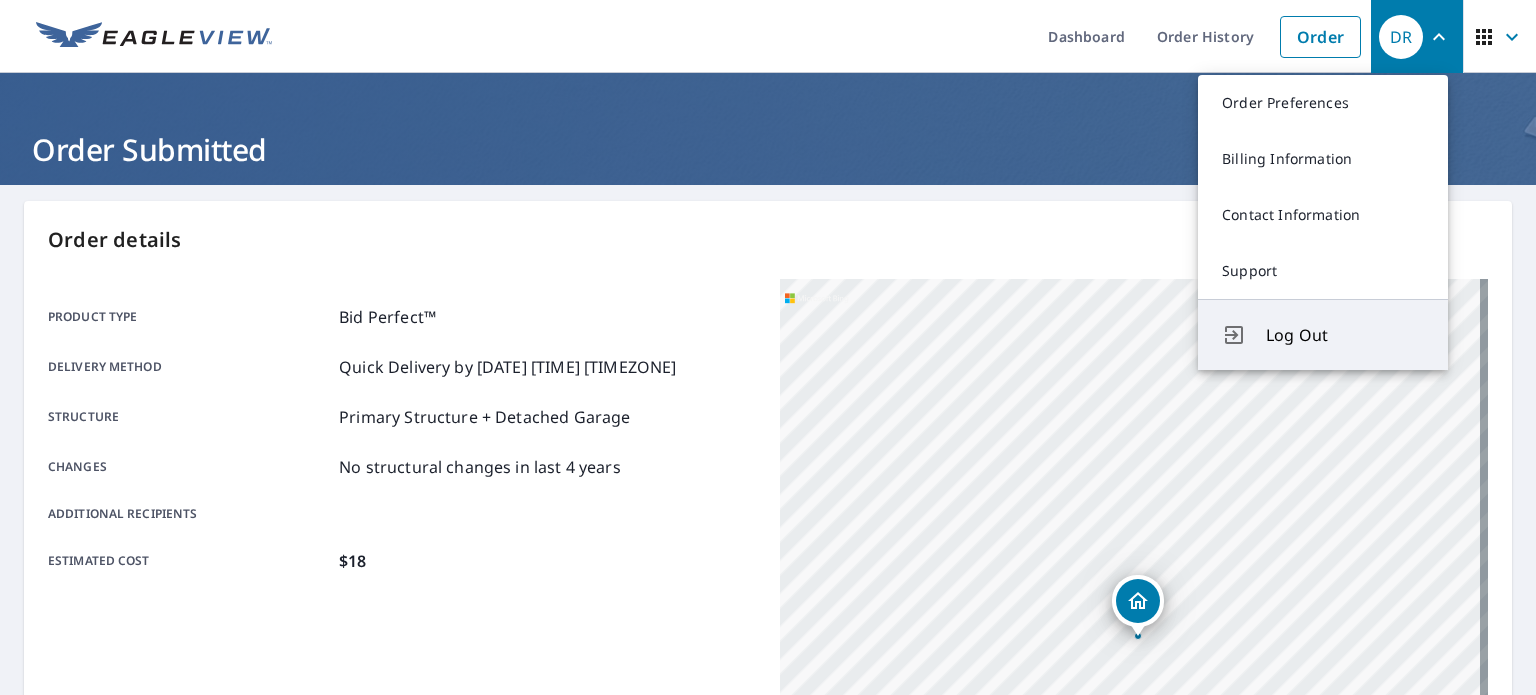 click on "Log Out" at bounding box center (1323, 334) 